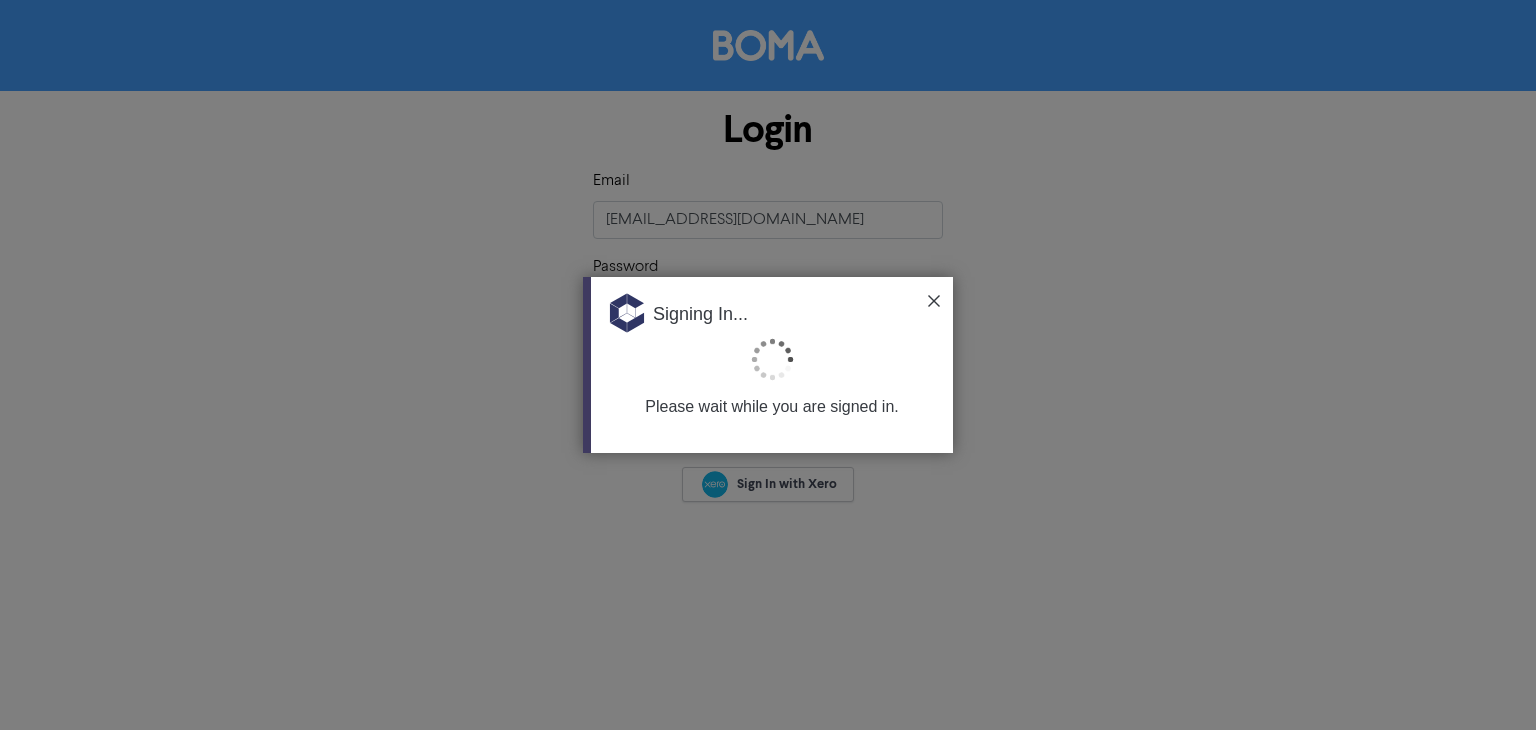 scroll, scrollTop: 0, scrollLeft: 0, axis: both 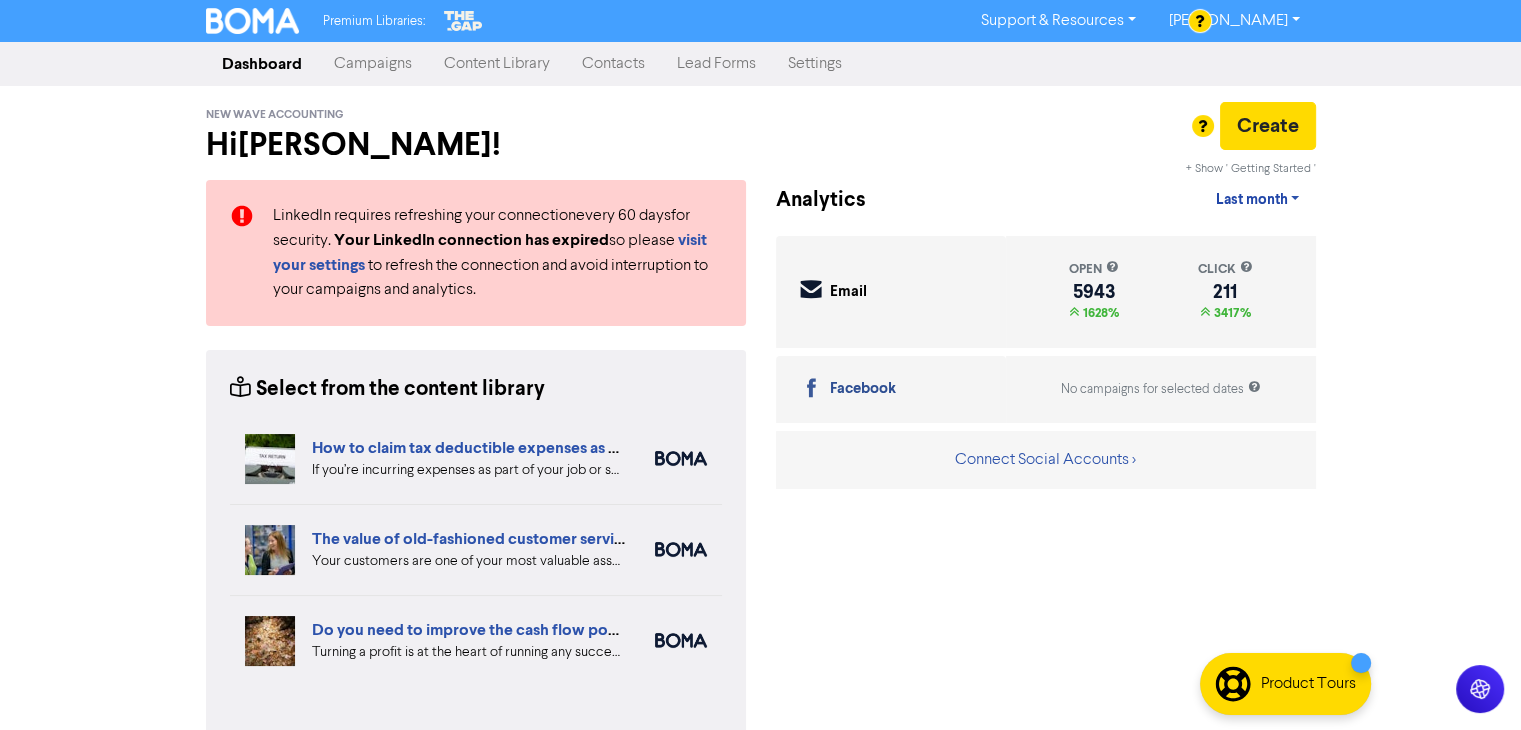 click at bounding box center [760, 365] 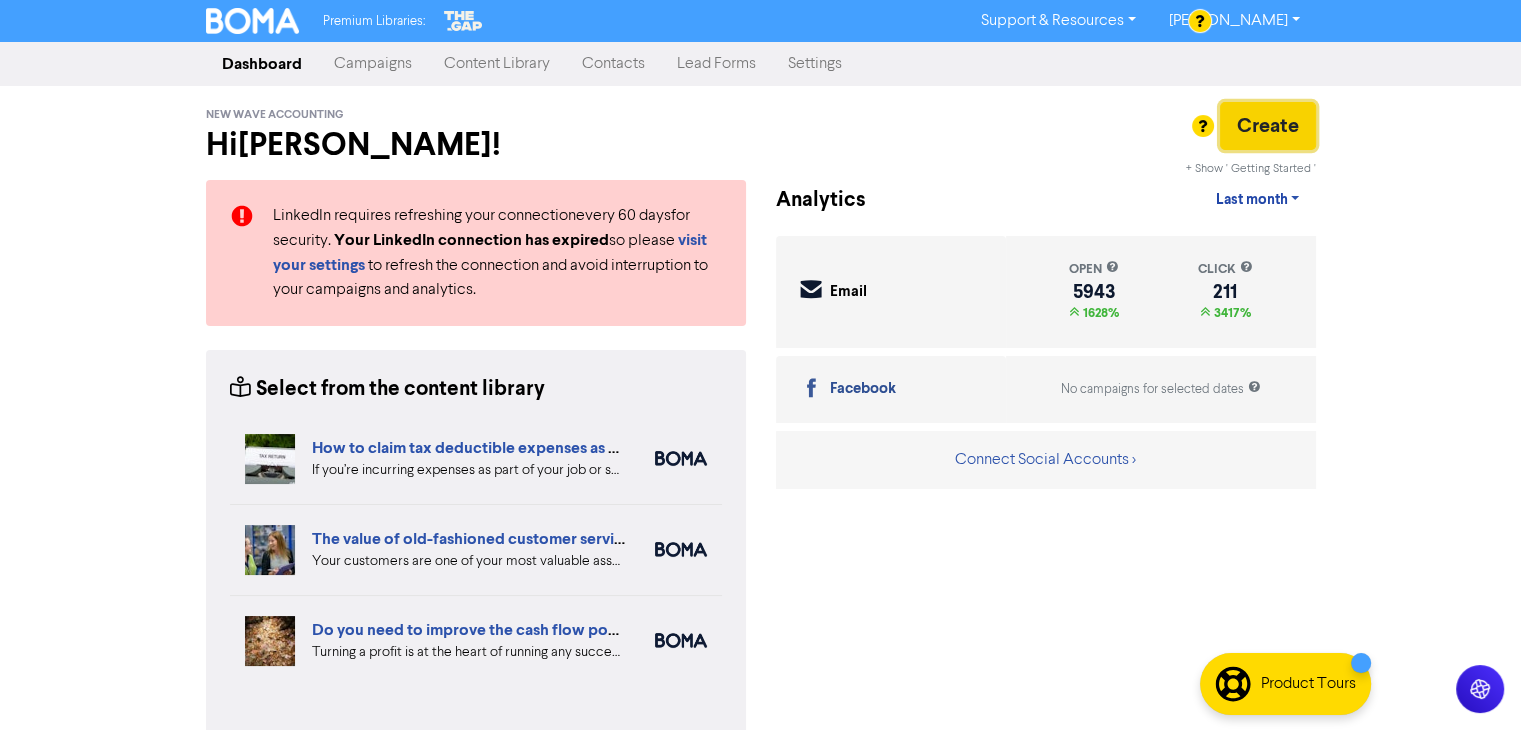 click on "Create" at bounding box center [1268, 126] 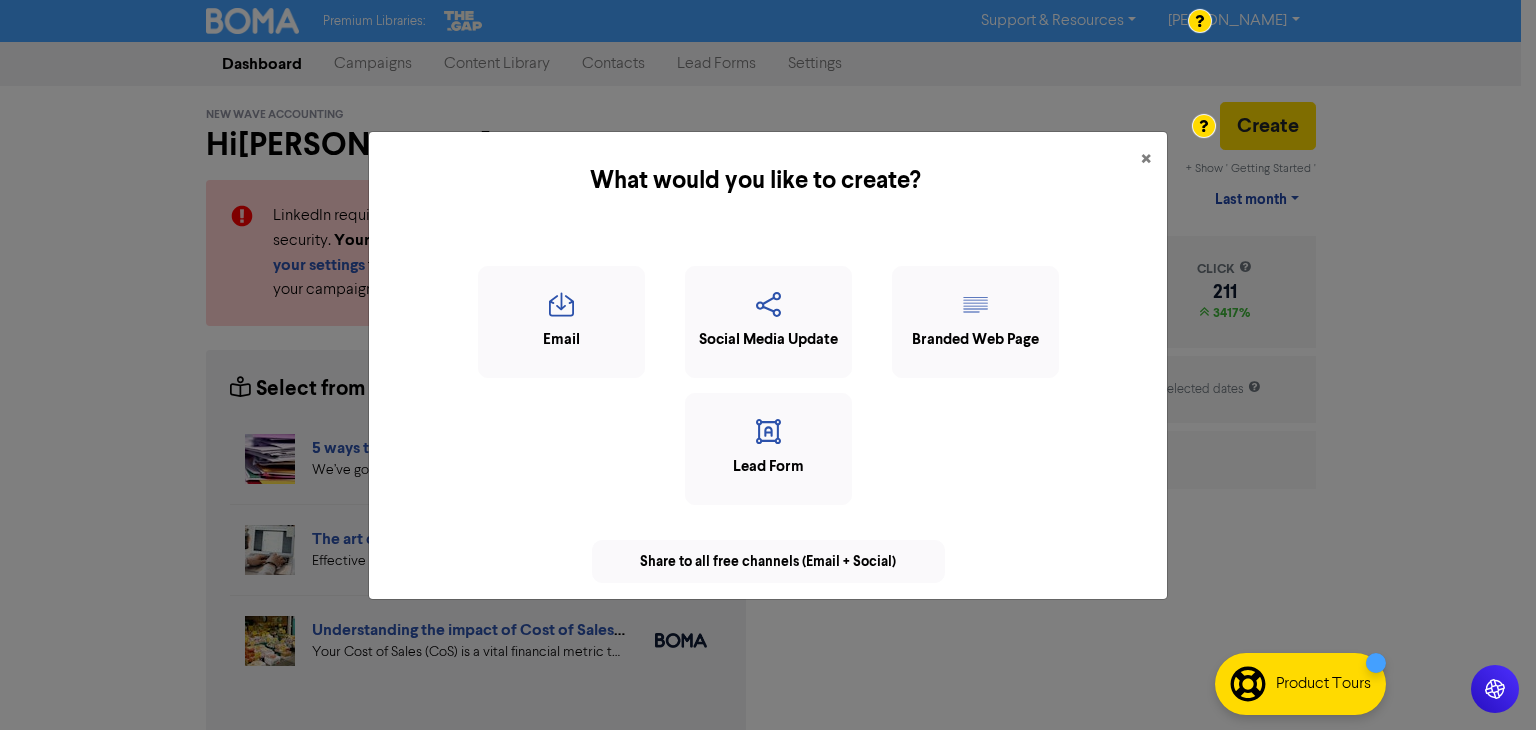 click on "What would you like to create? × Email Social Media Update Branded Web Page Lead Form Share to all free channels (Email + Social)" at bounding box center [768, 365] 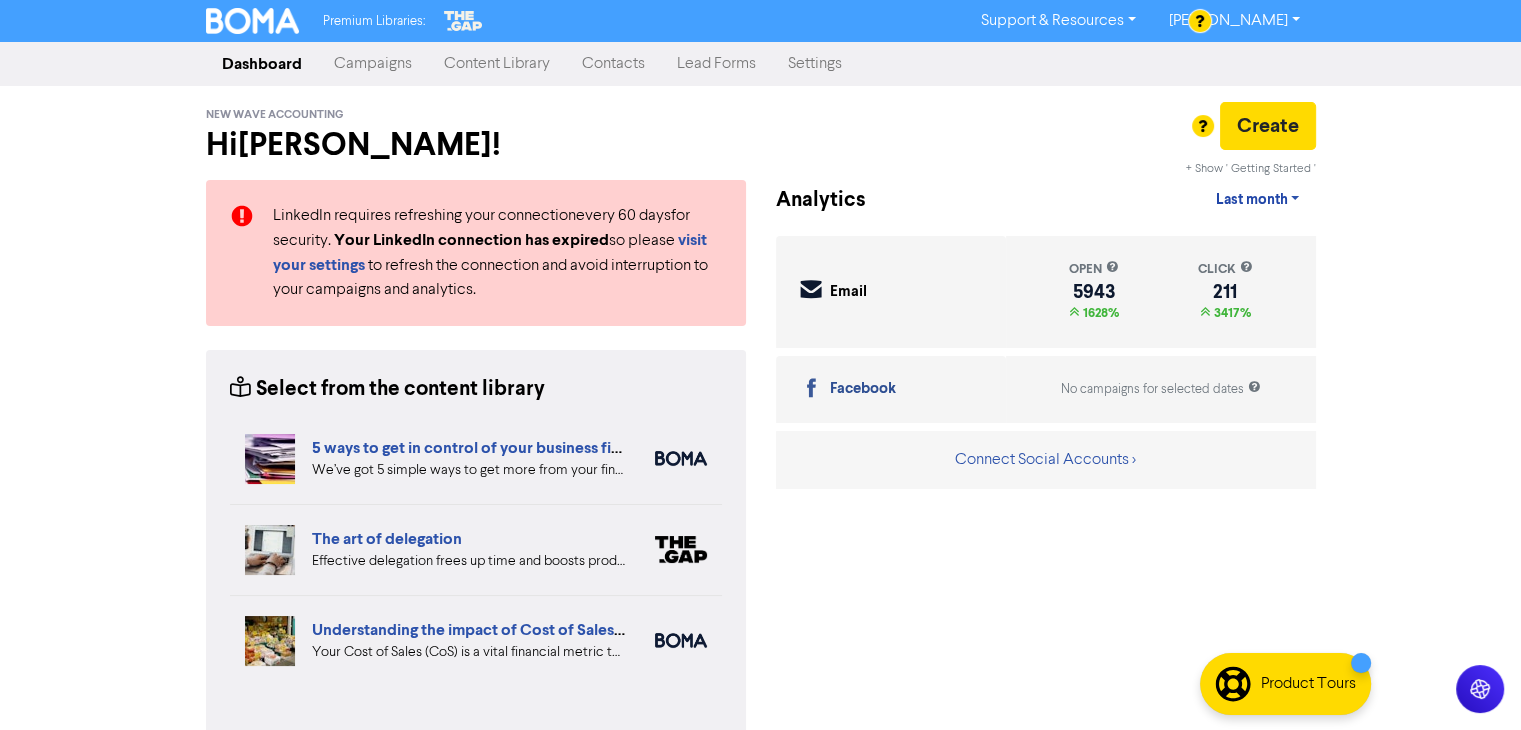 click on "Contacts" at bounding box center [613, 64] 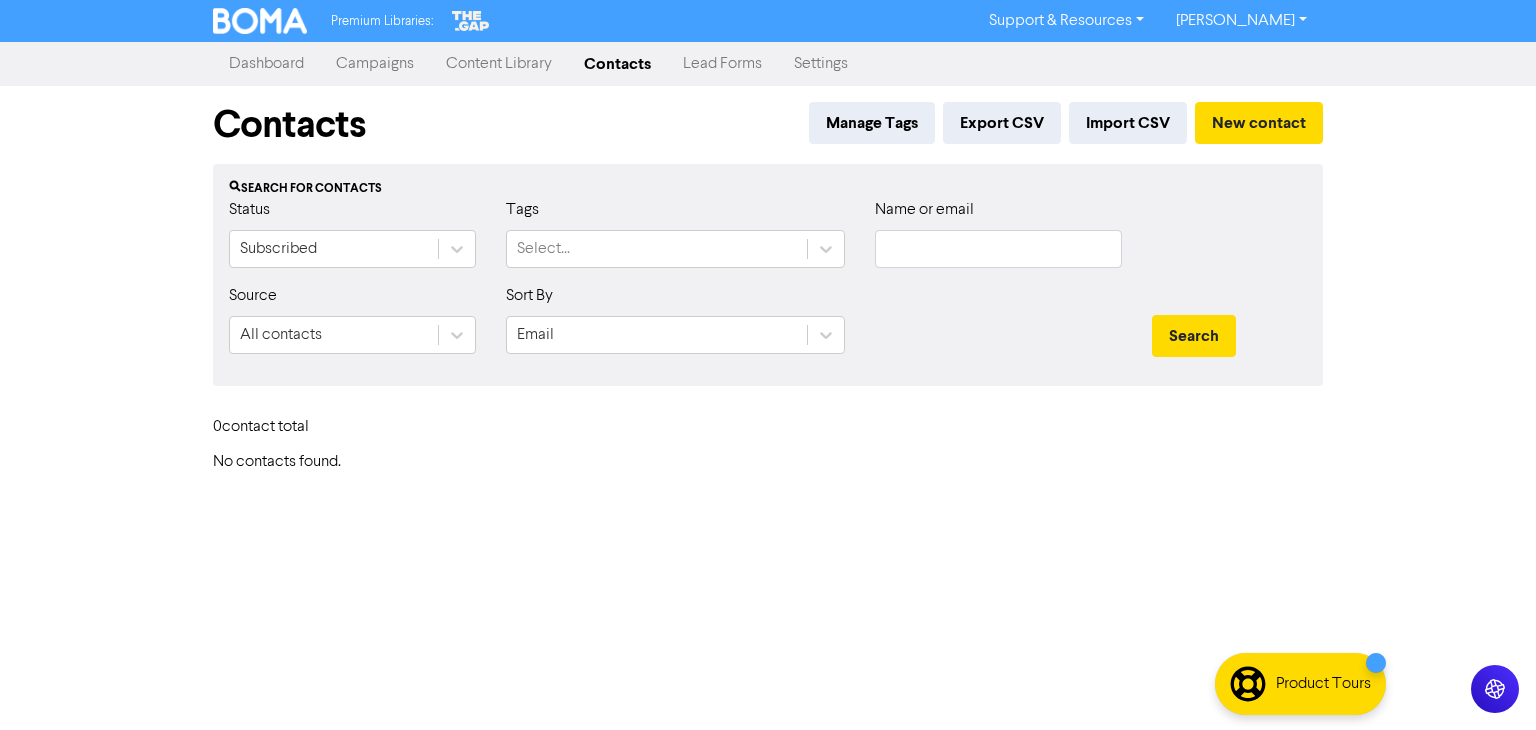 type 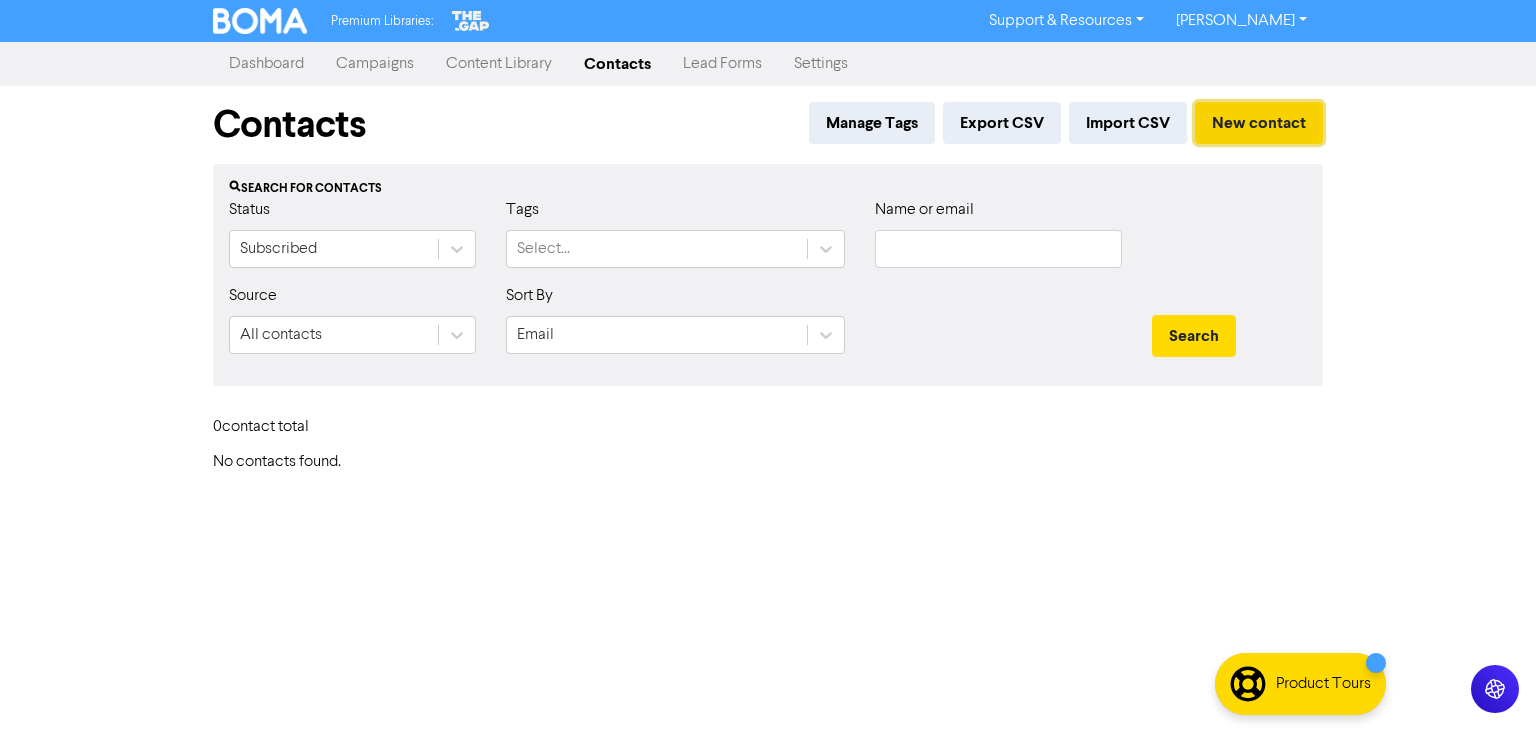 click on "New contact" at bounding box center (1259, 123) 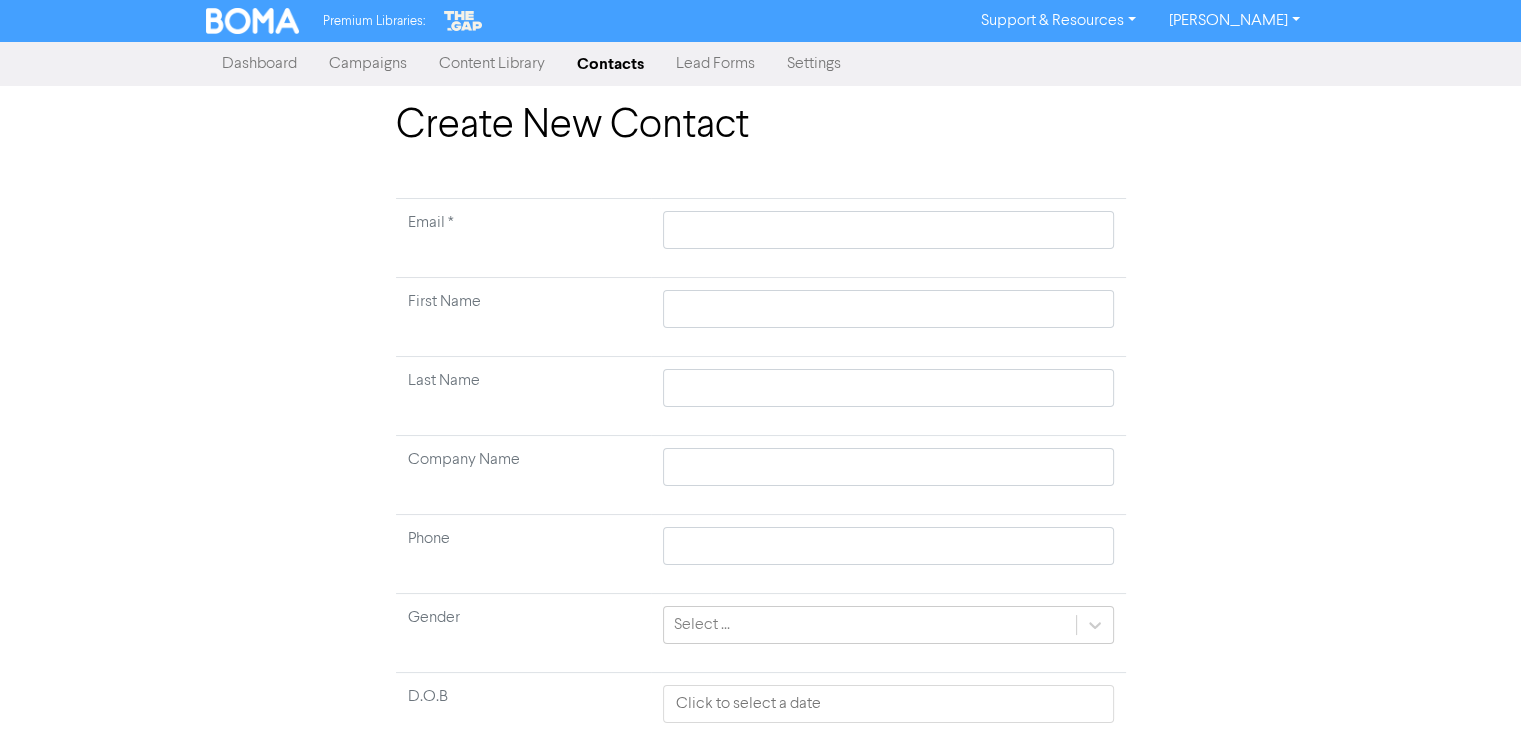type 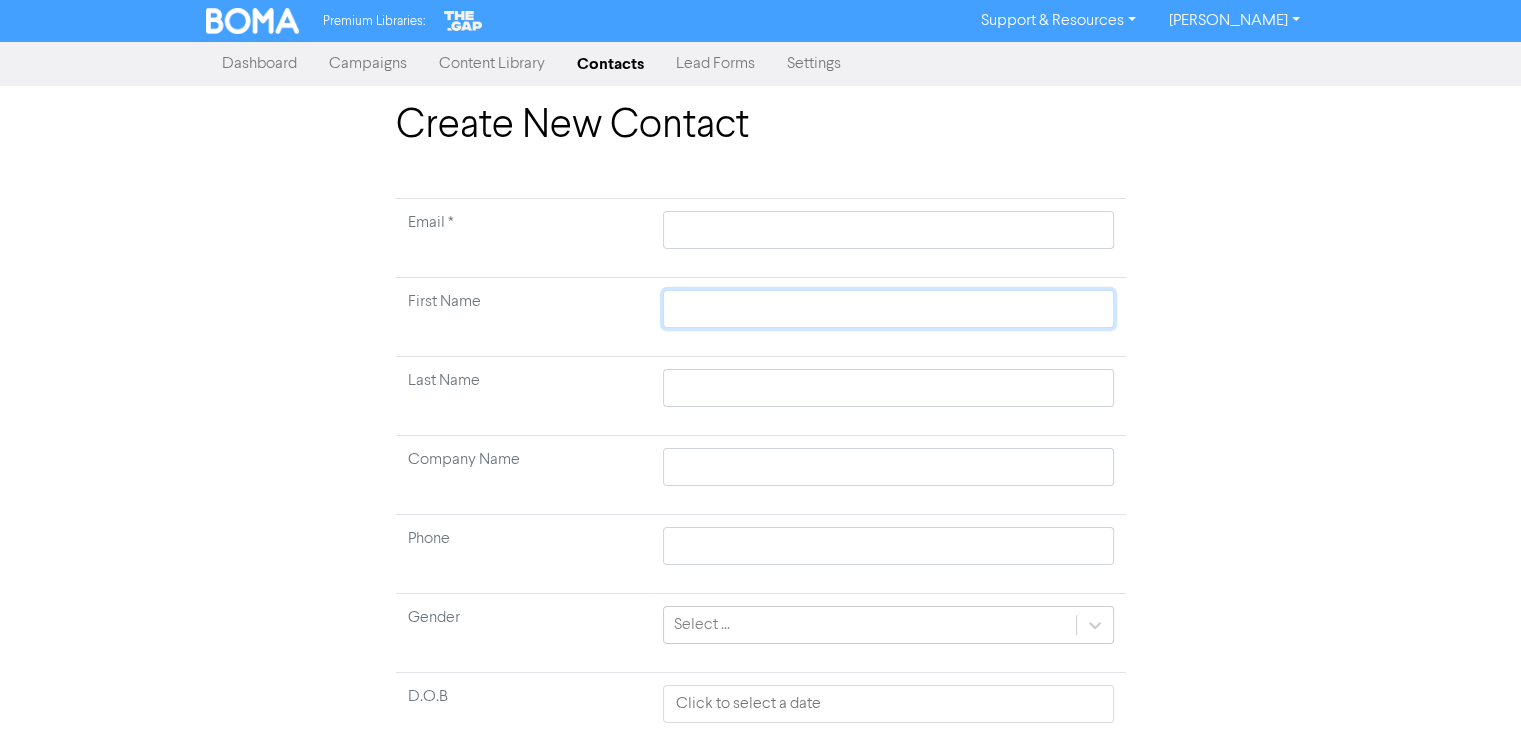 click 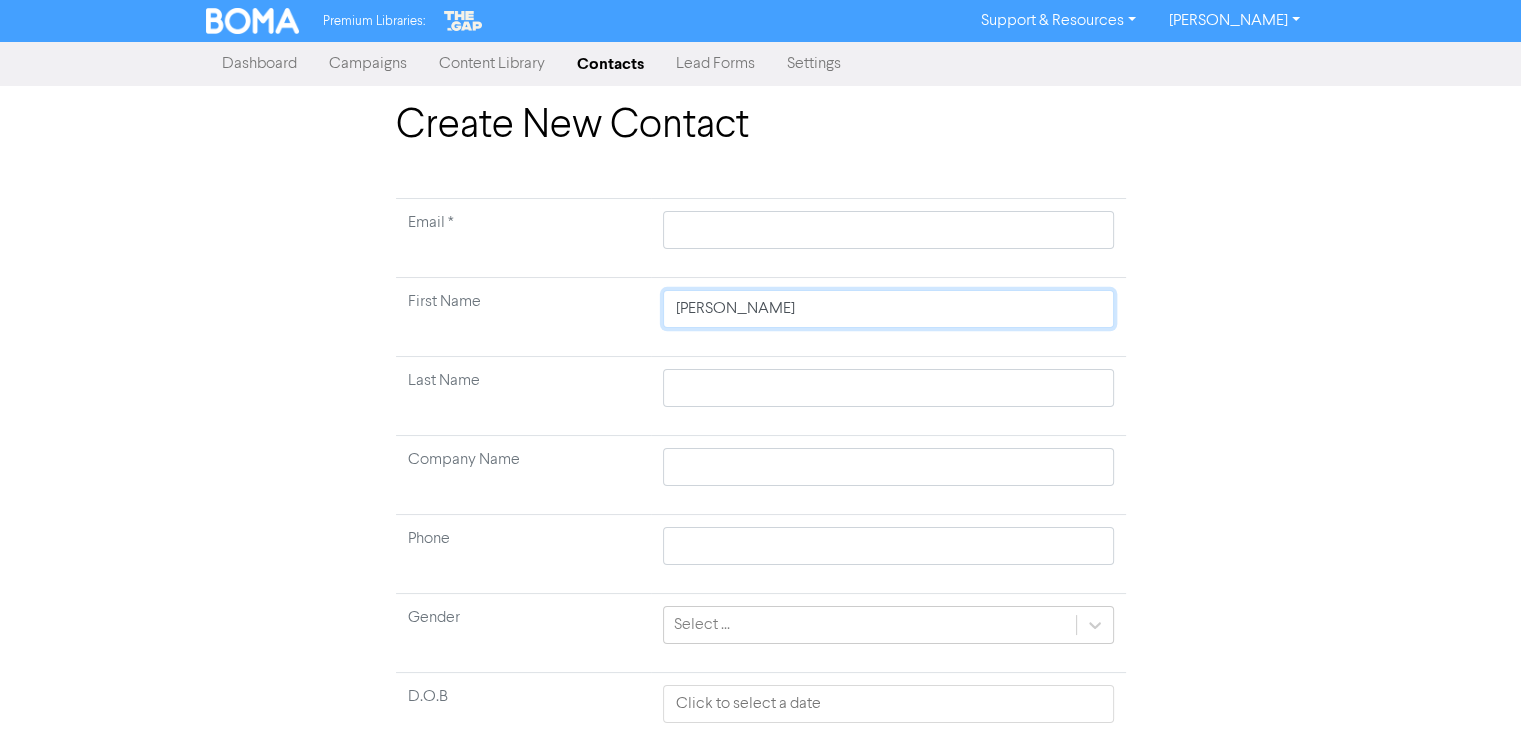 drag, startPoint x: 719, startPoint y: 309, endPoint x: 758, endPoint y: 309, distance: 39 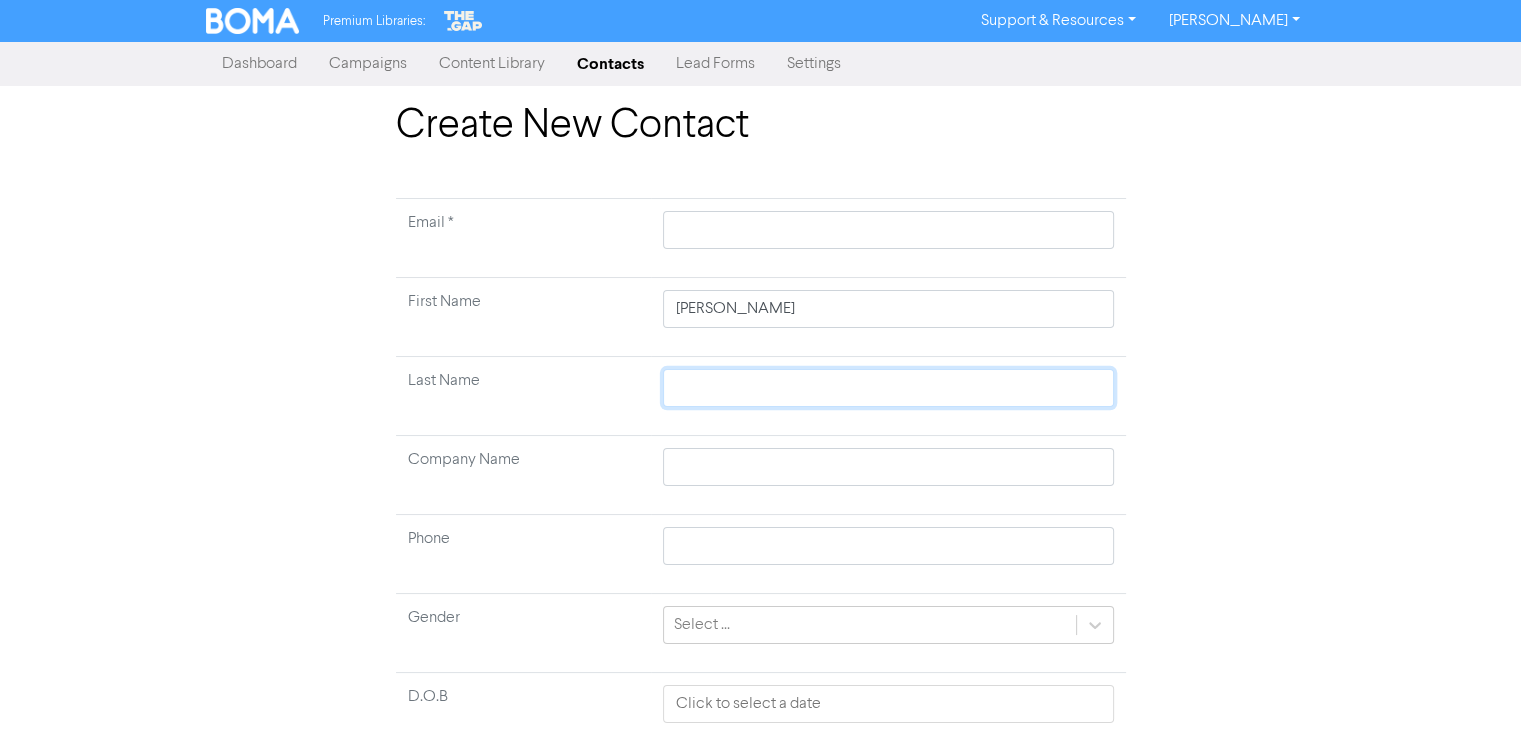 type 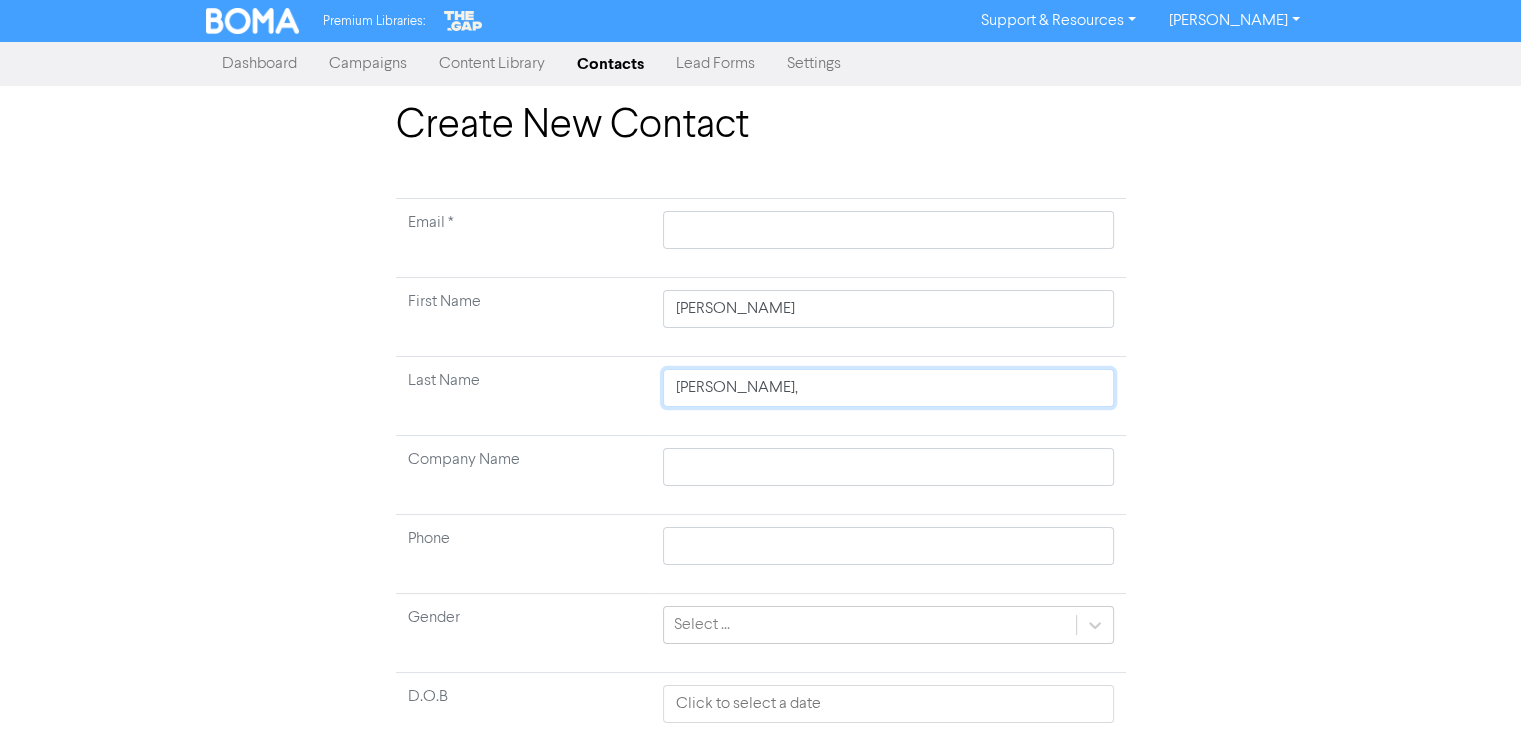 type on "[PERSON_NAME]," 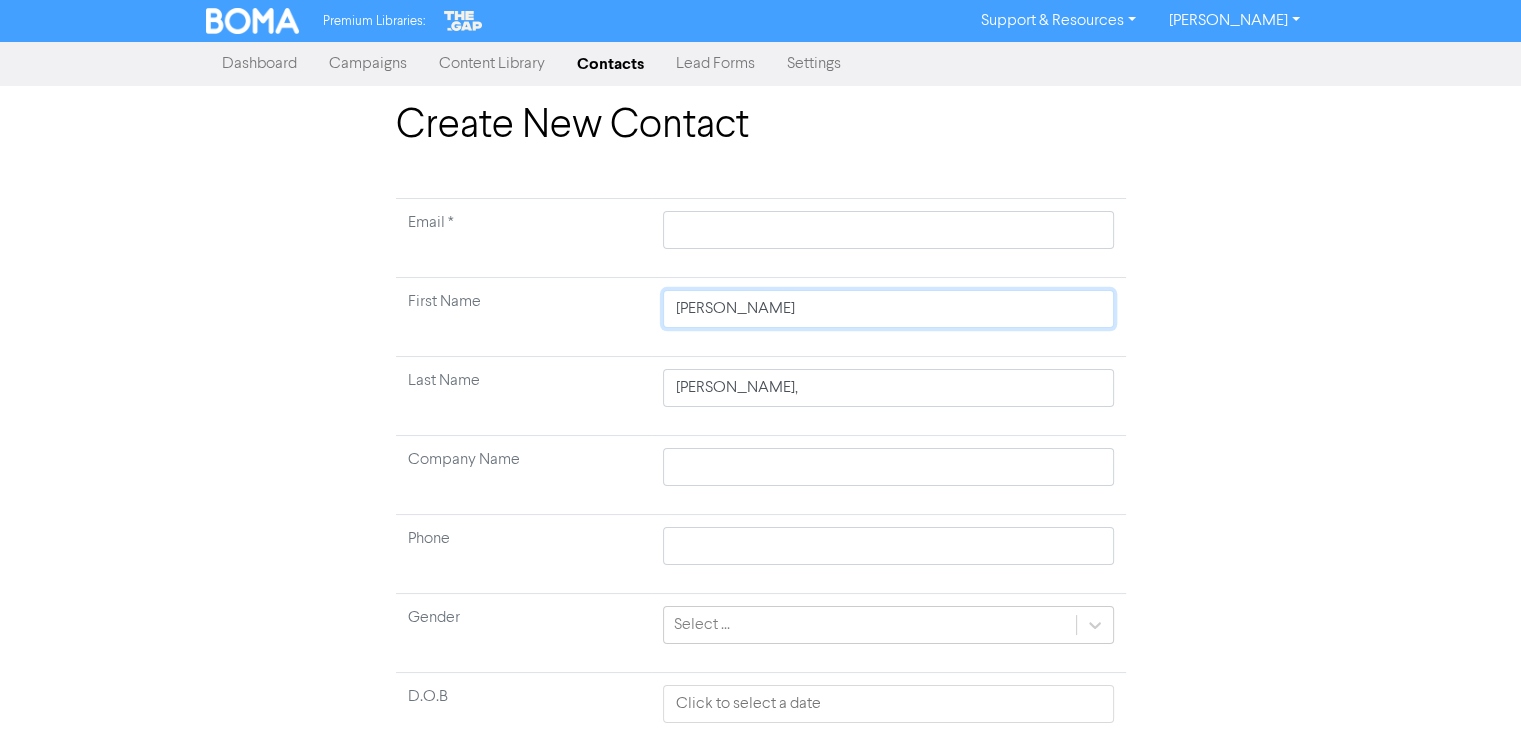 type 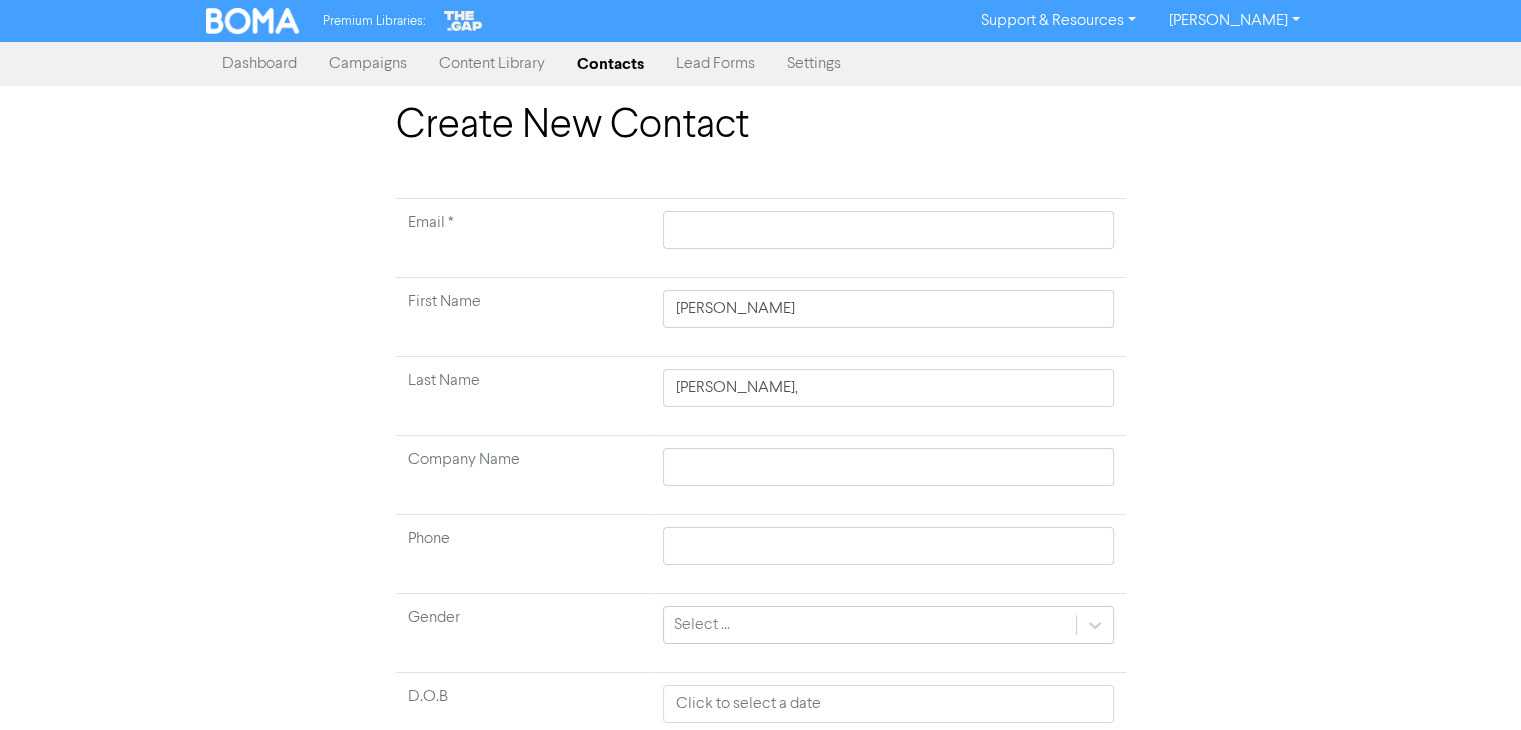type 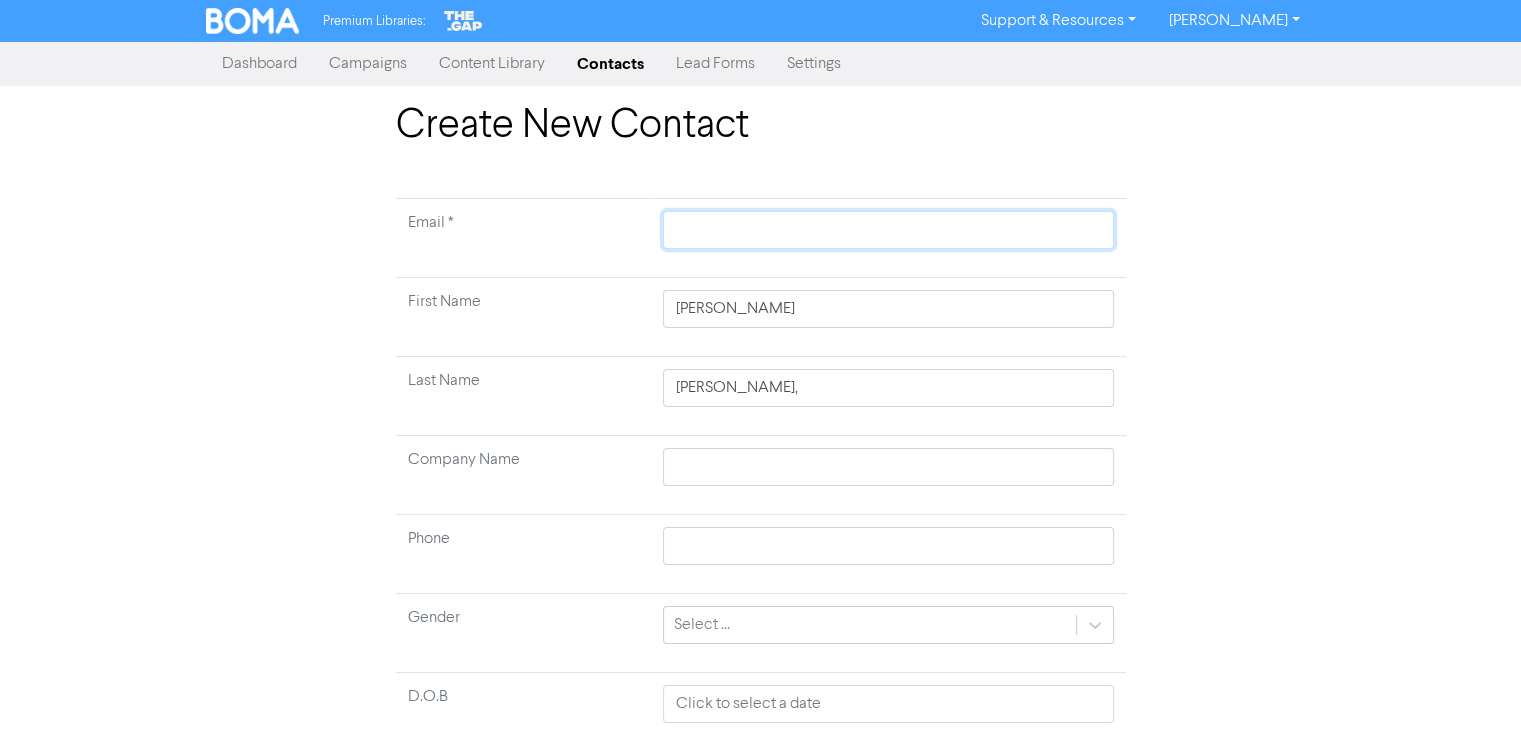 type 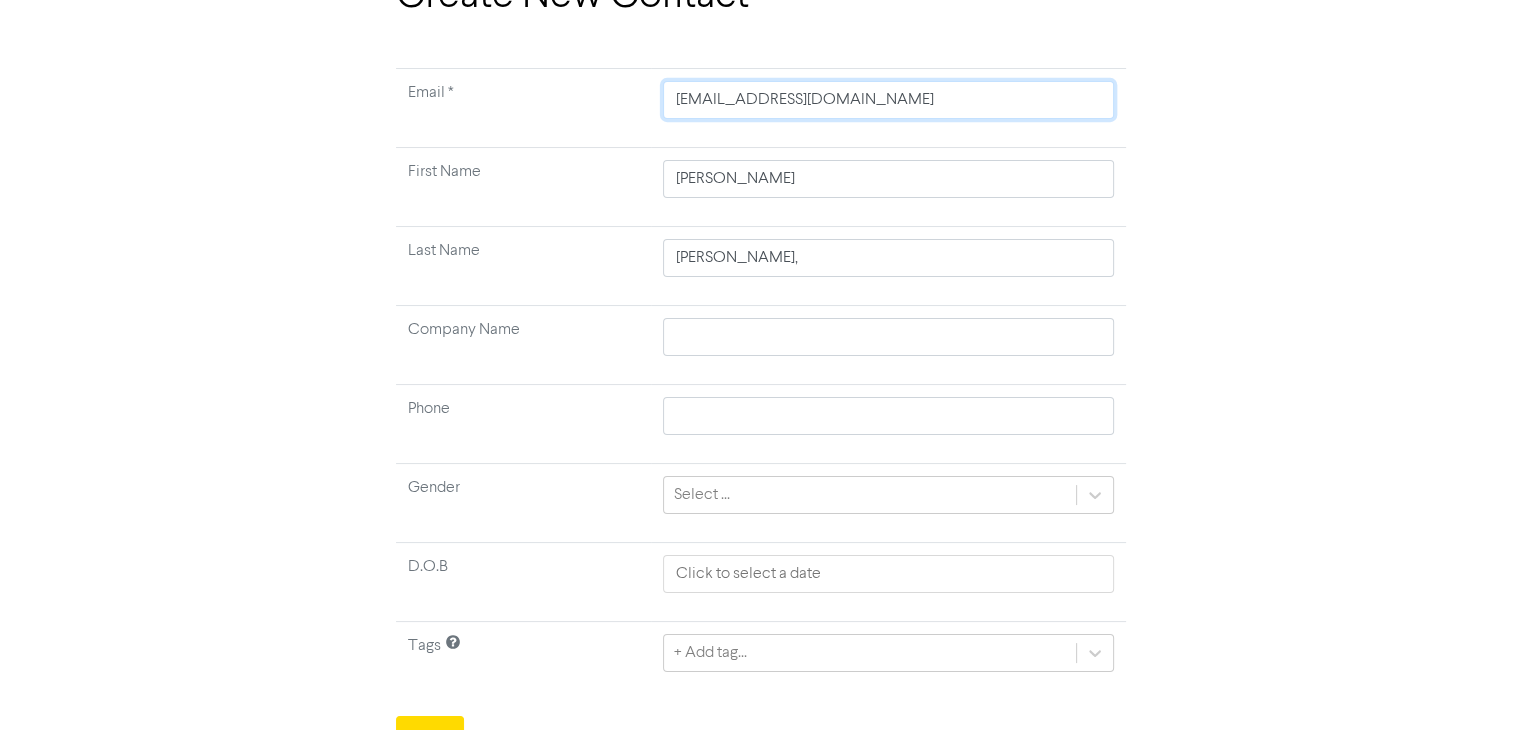 scroll, scrollTop: 156, scrollLeft: 0, axis: vertical 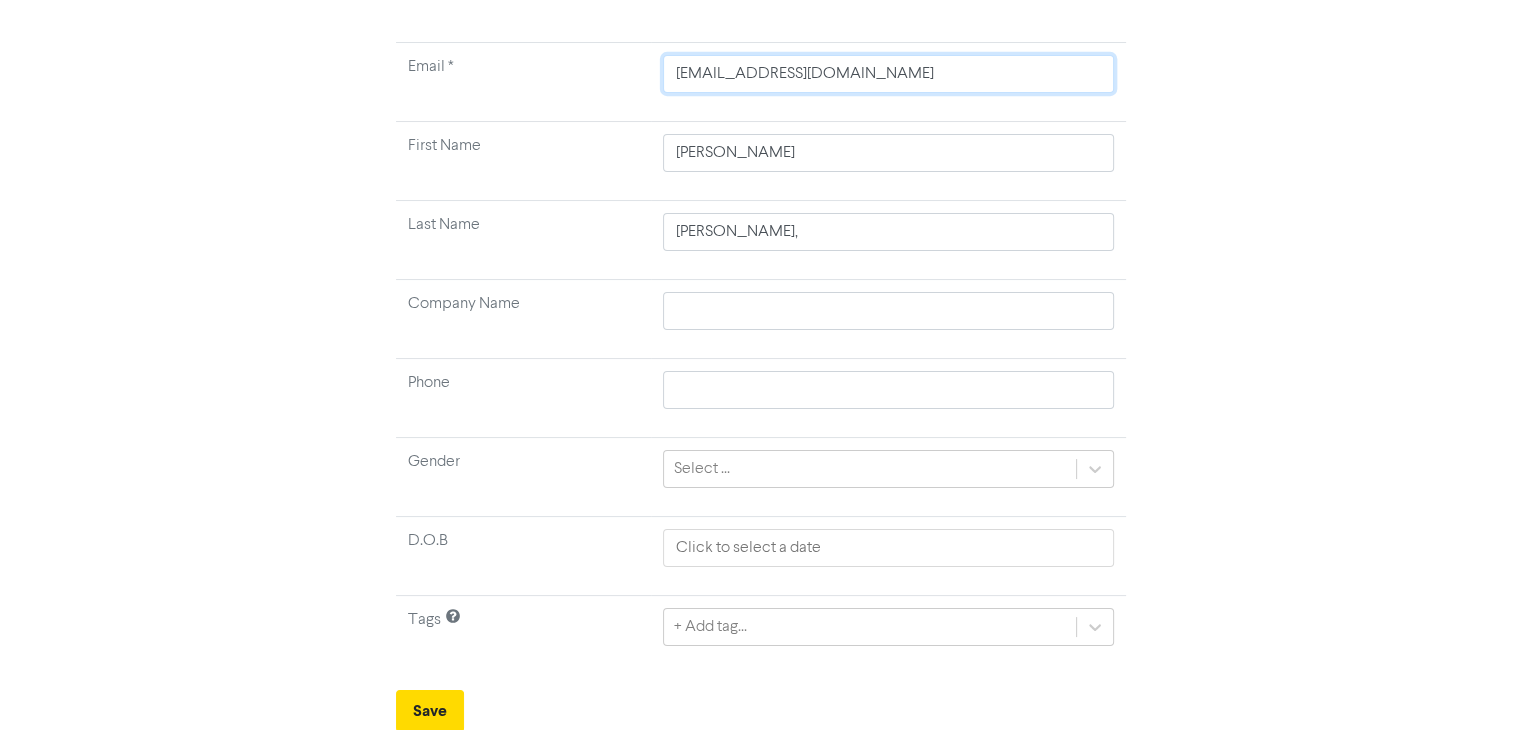 type on "[EMAIL_ADDRESS][DOMAIN_NAME]" 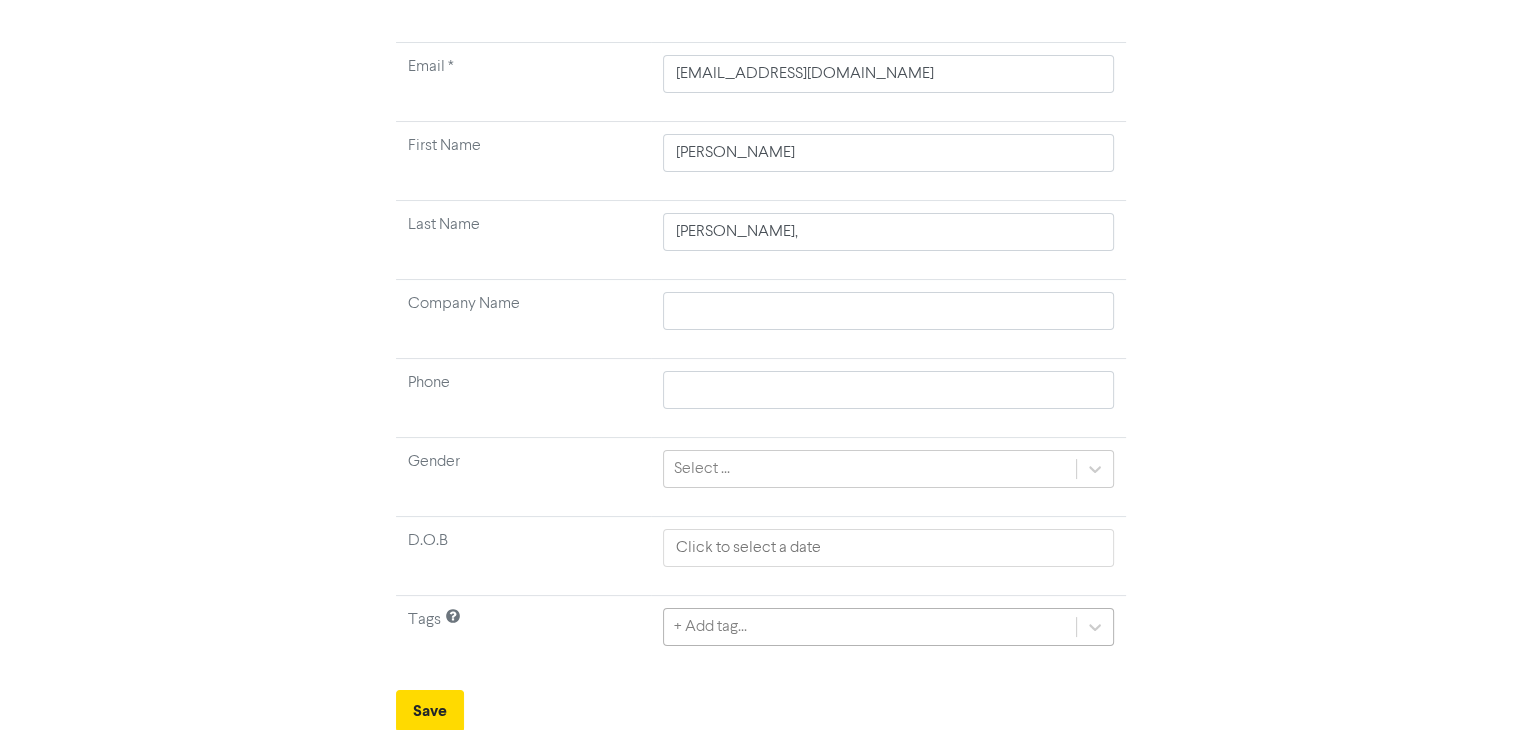 type 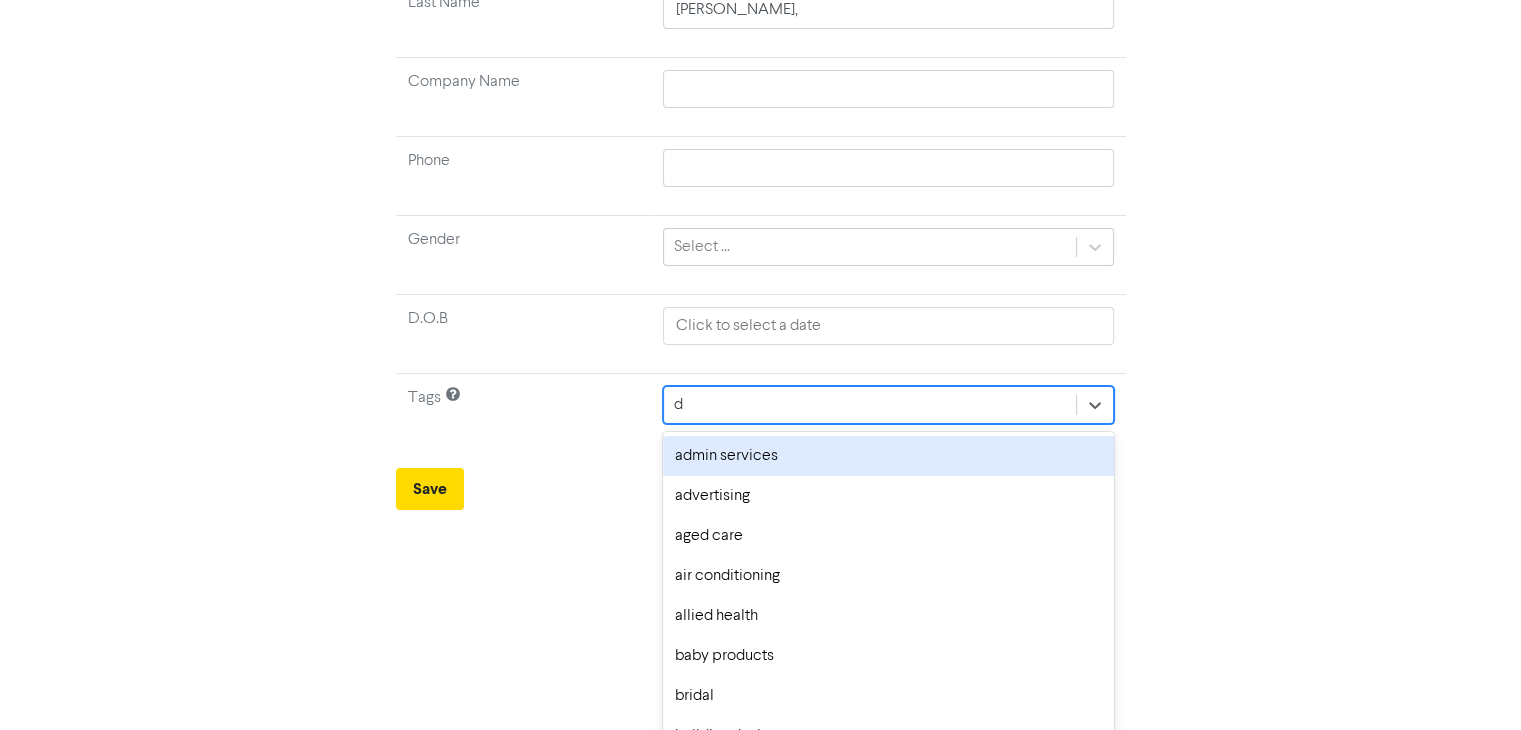 type on "do" 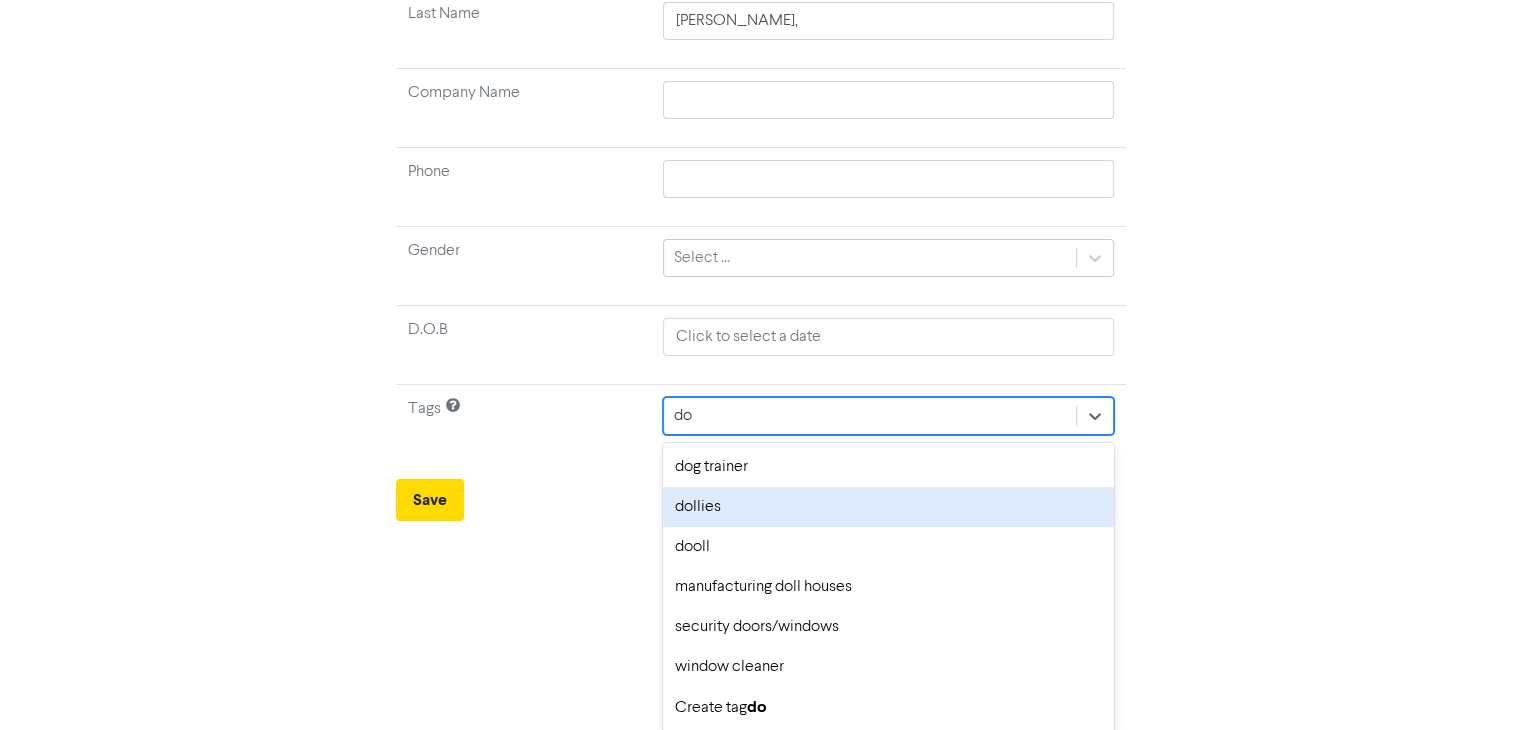click on "dollies" at bounding box center (888, 507) 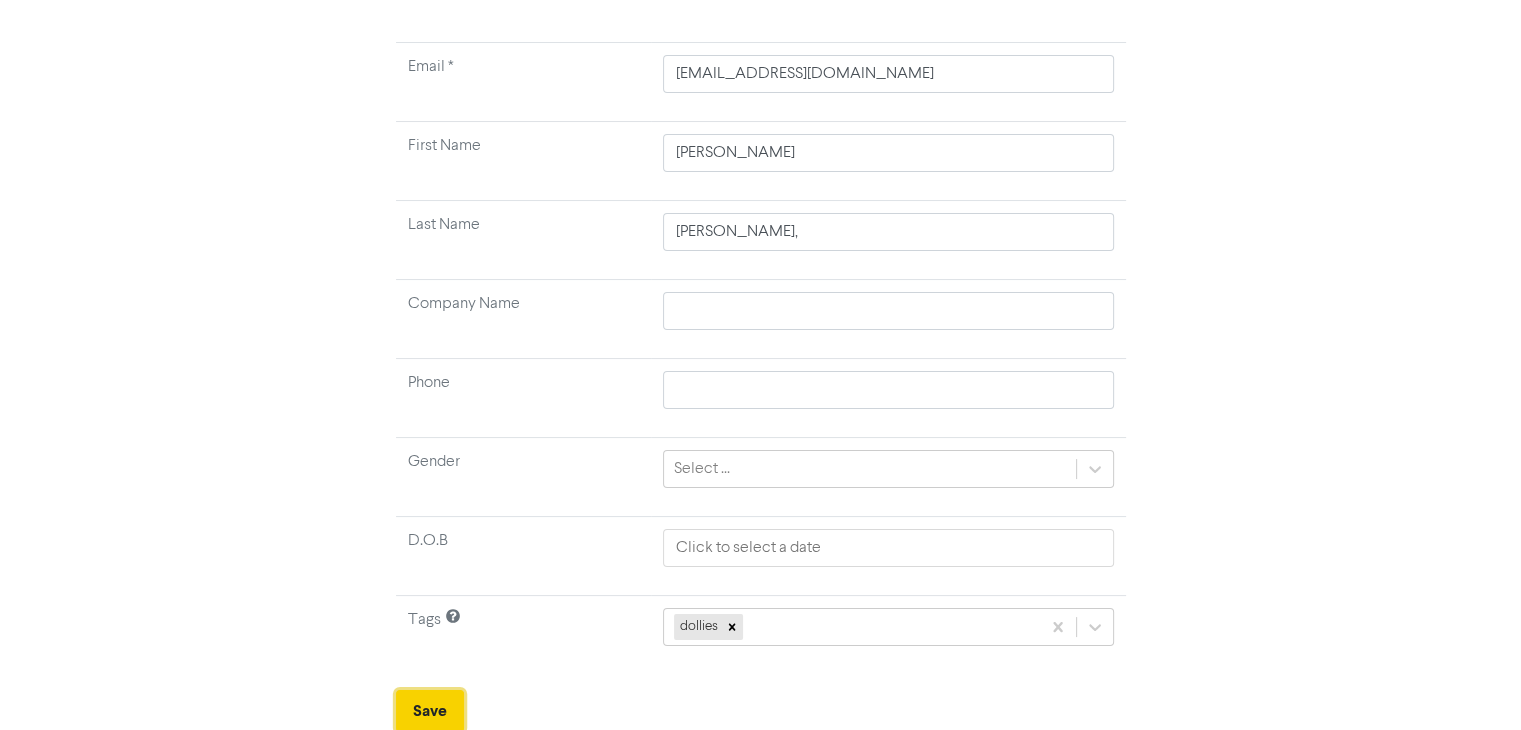 click on "Save" at bounding box center [430, 711] 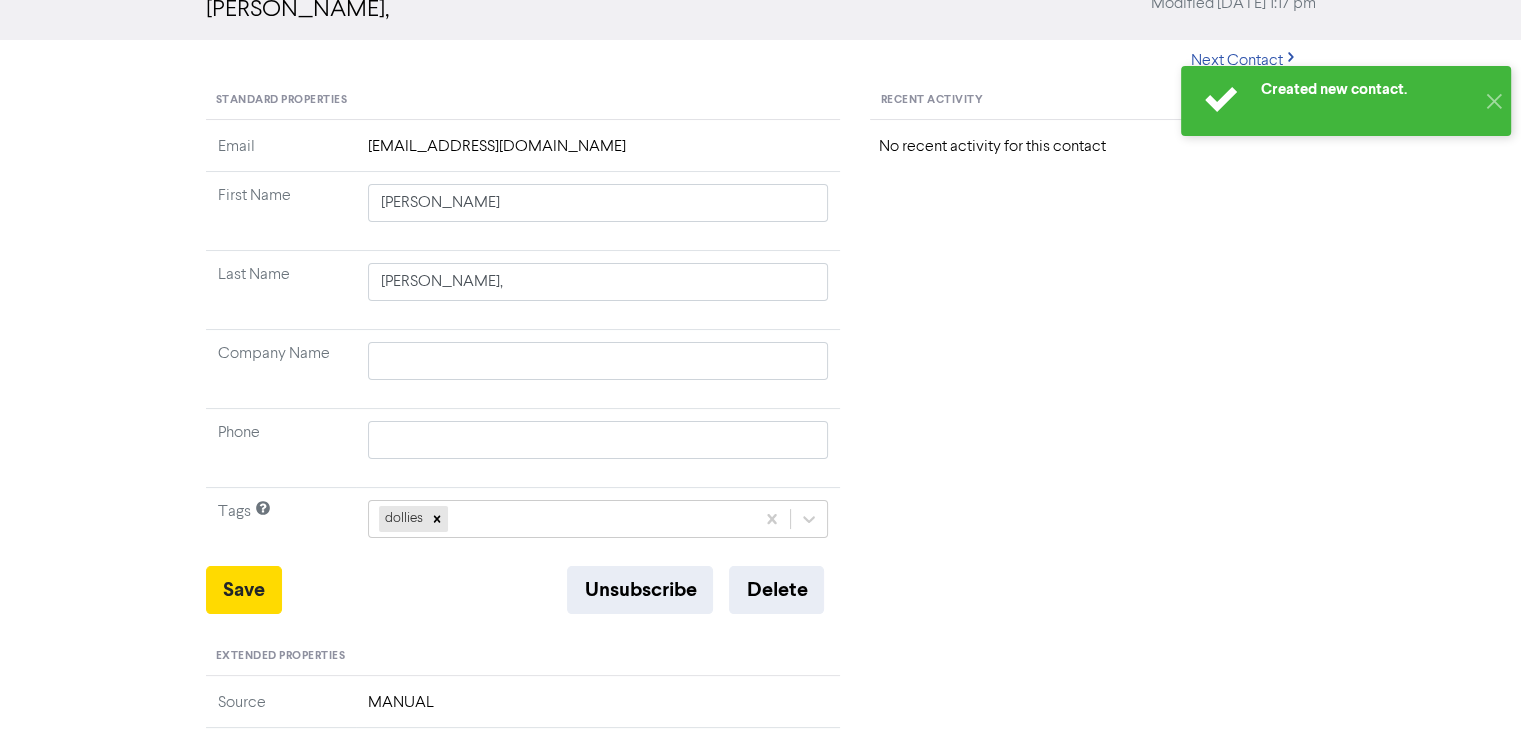 scroll, scrollTop: 0, scrollLeft: 0, axis: both 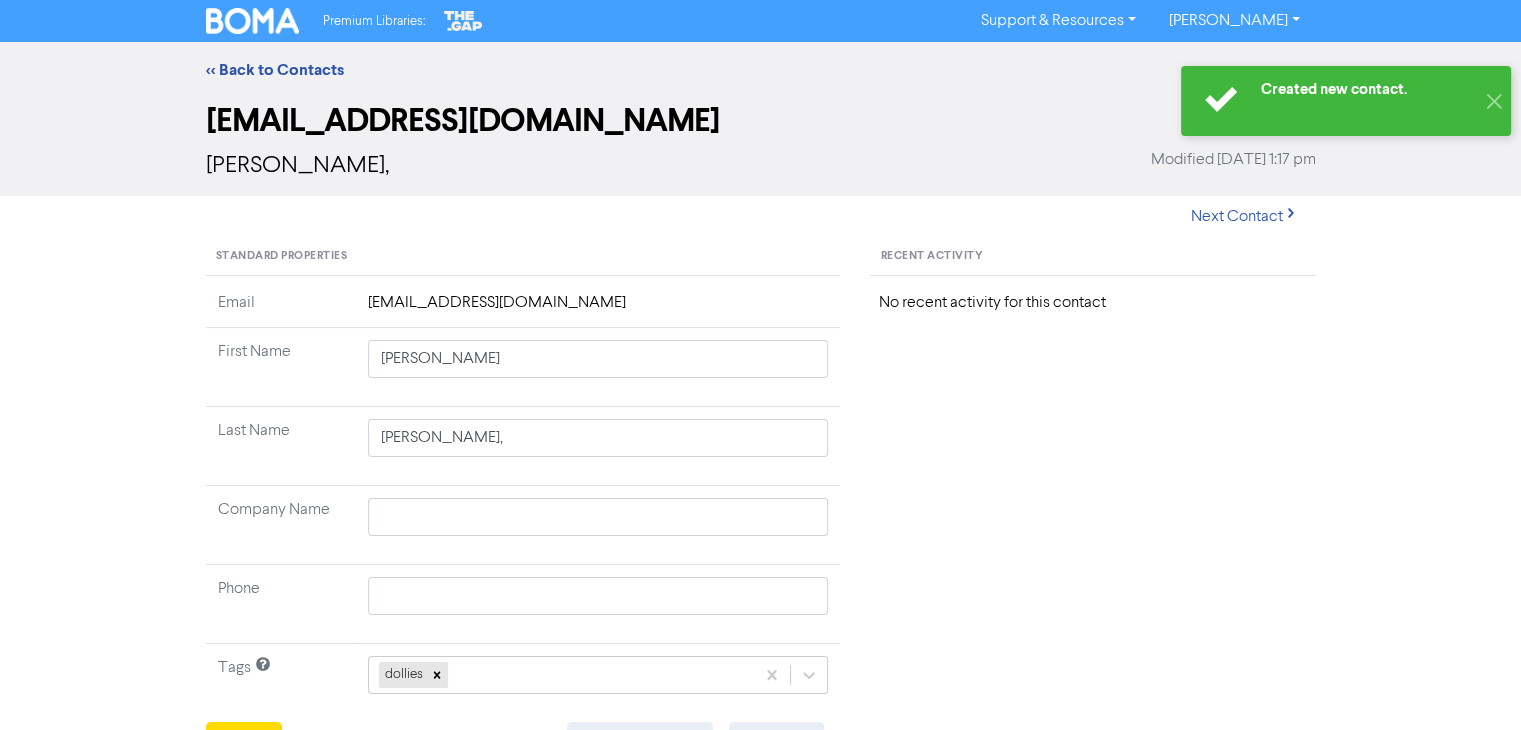 type 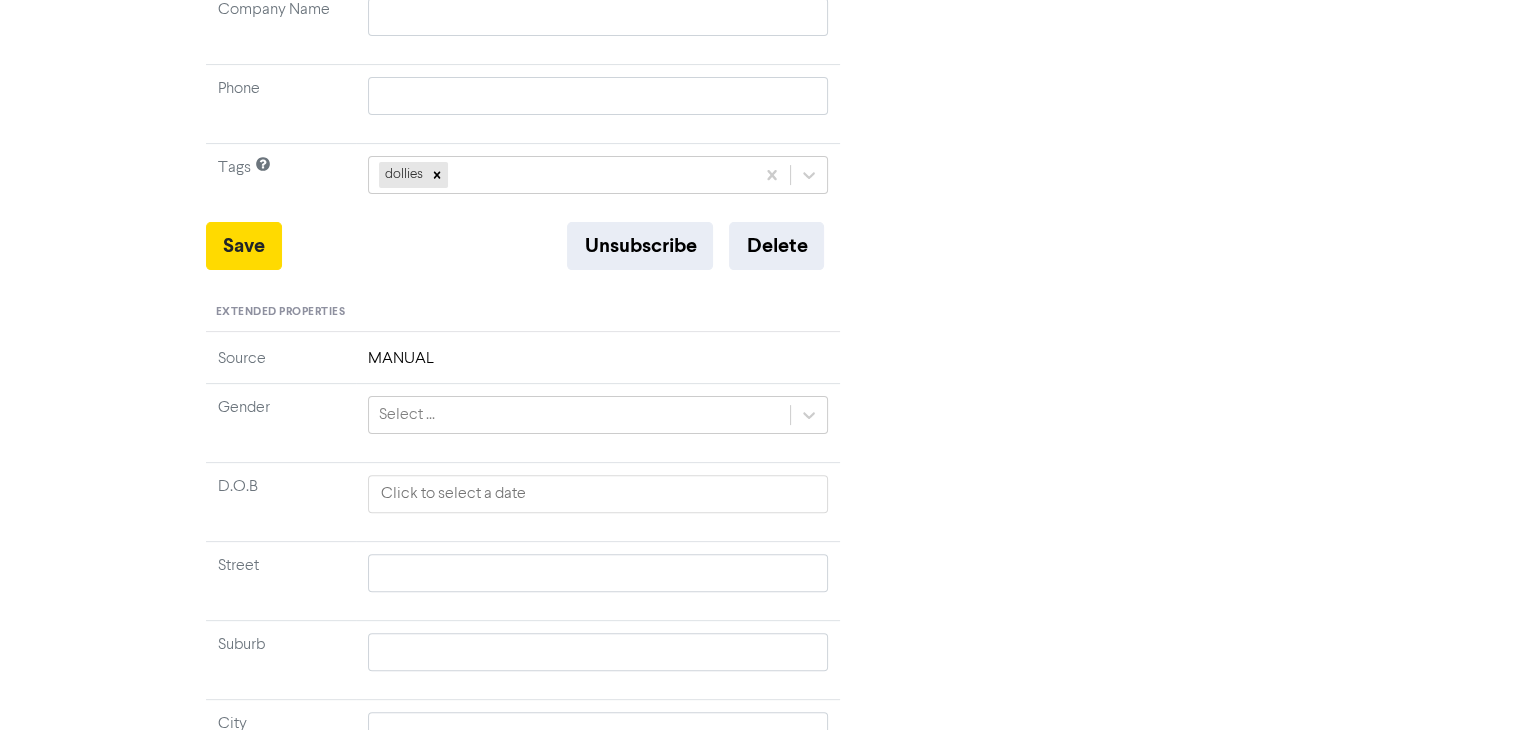 scroll, scrollTop: 300, scrollLeft: 0, axis: vertical 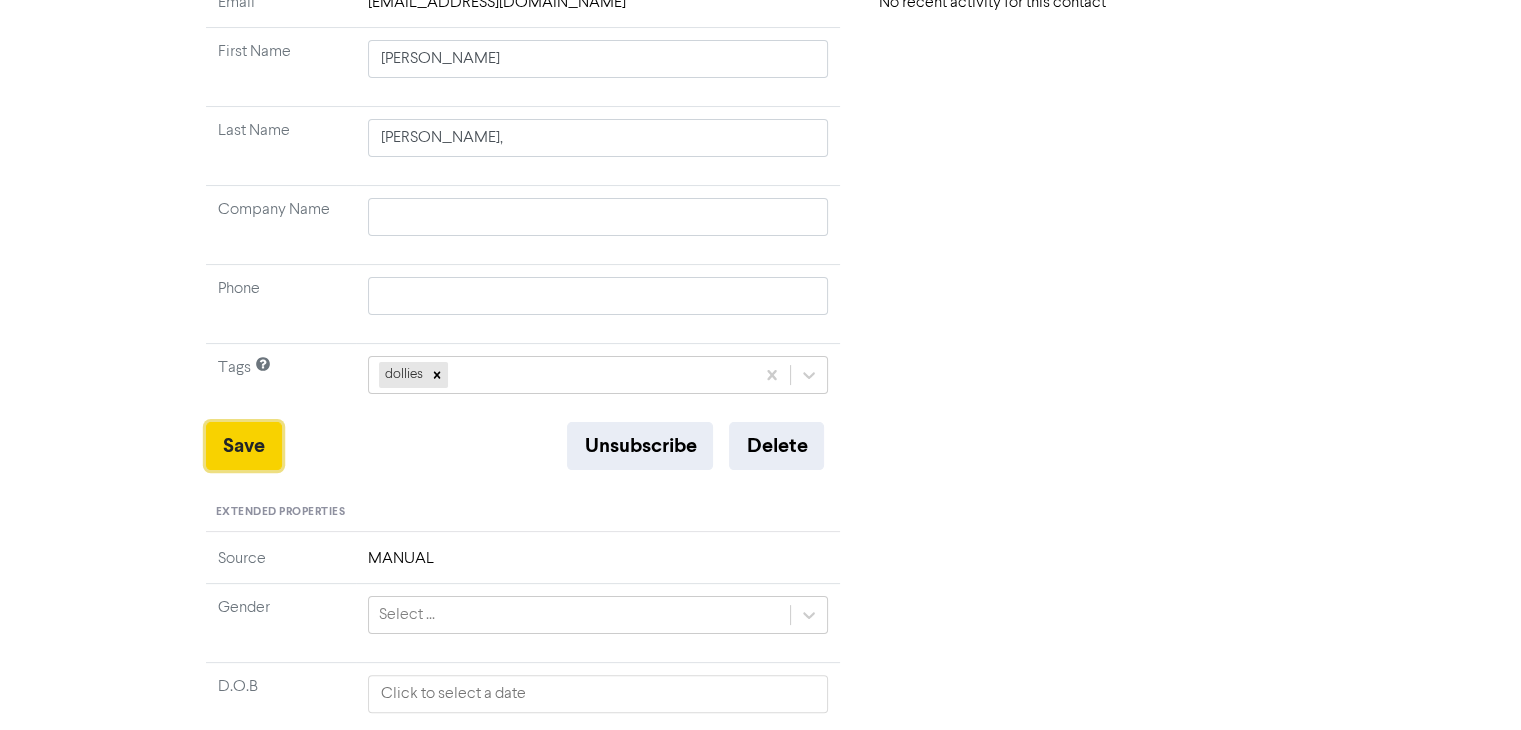 click on "Save" at bounding box center [244, 446] 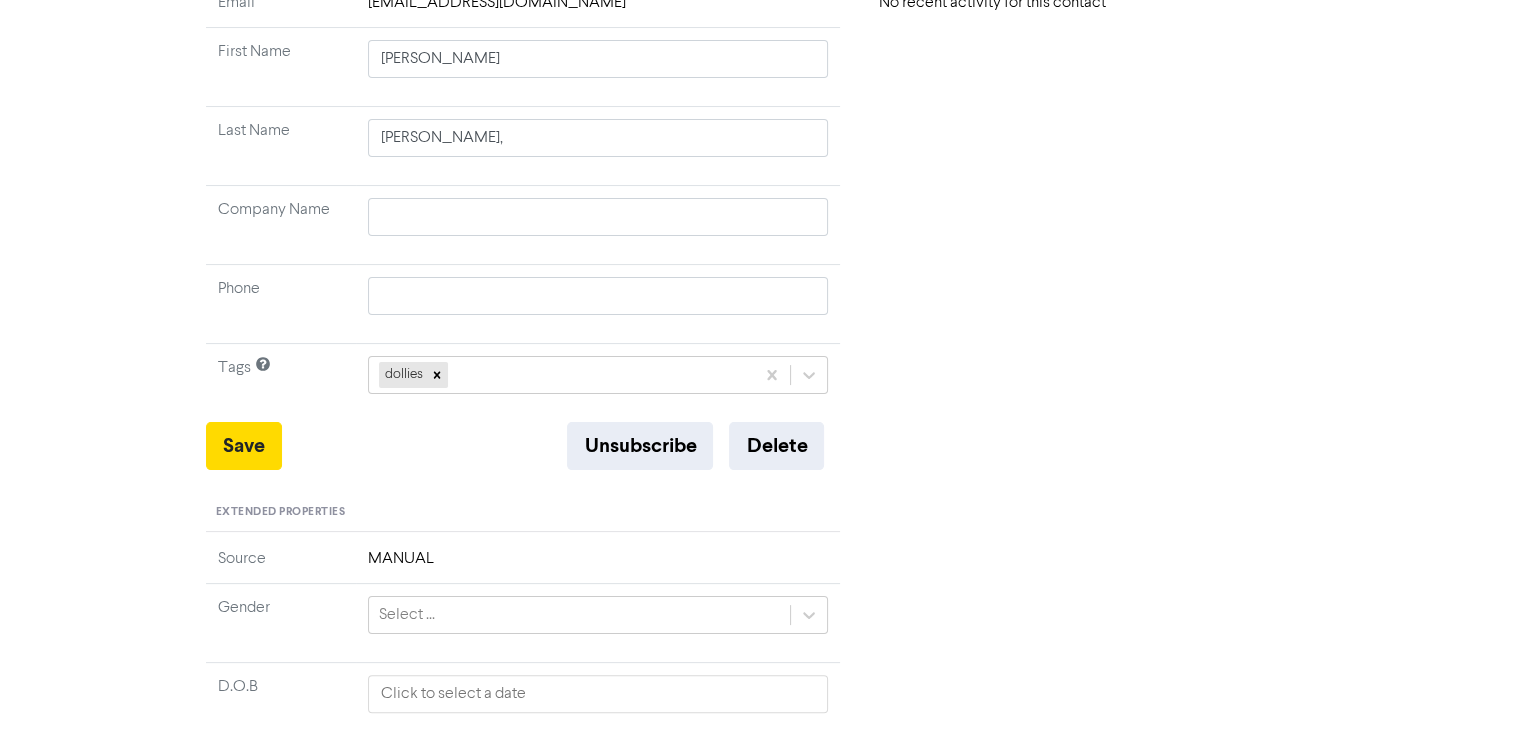 type 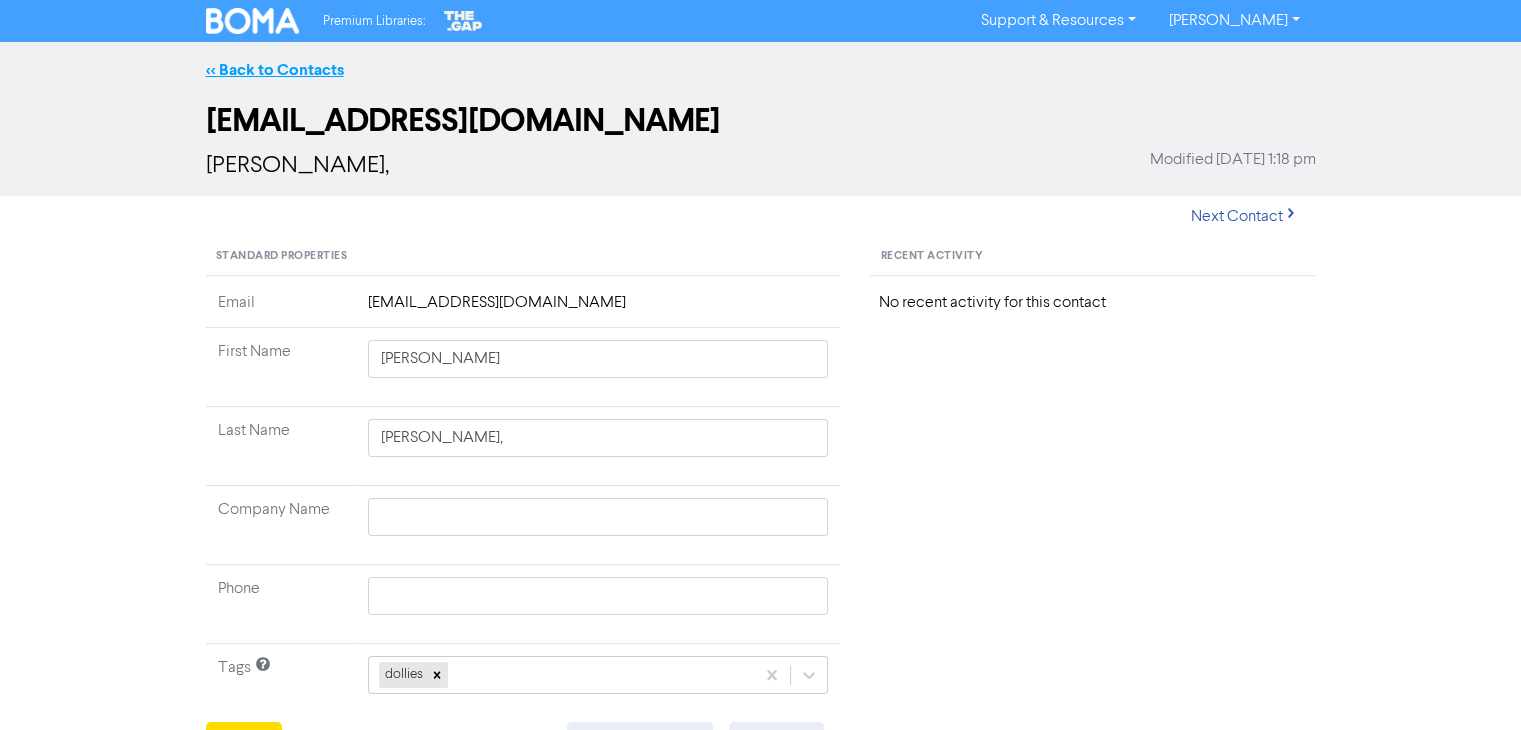 click on "<< Back to Contacts" at bounding box center [275, 70] 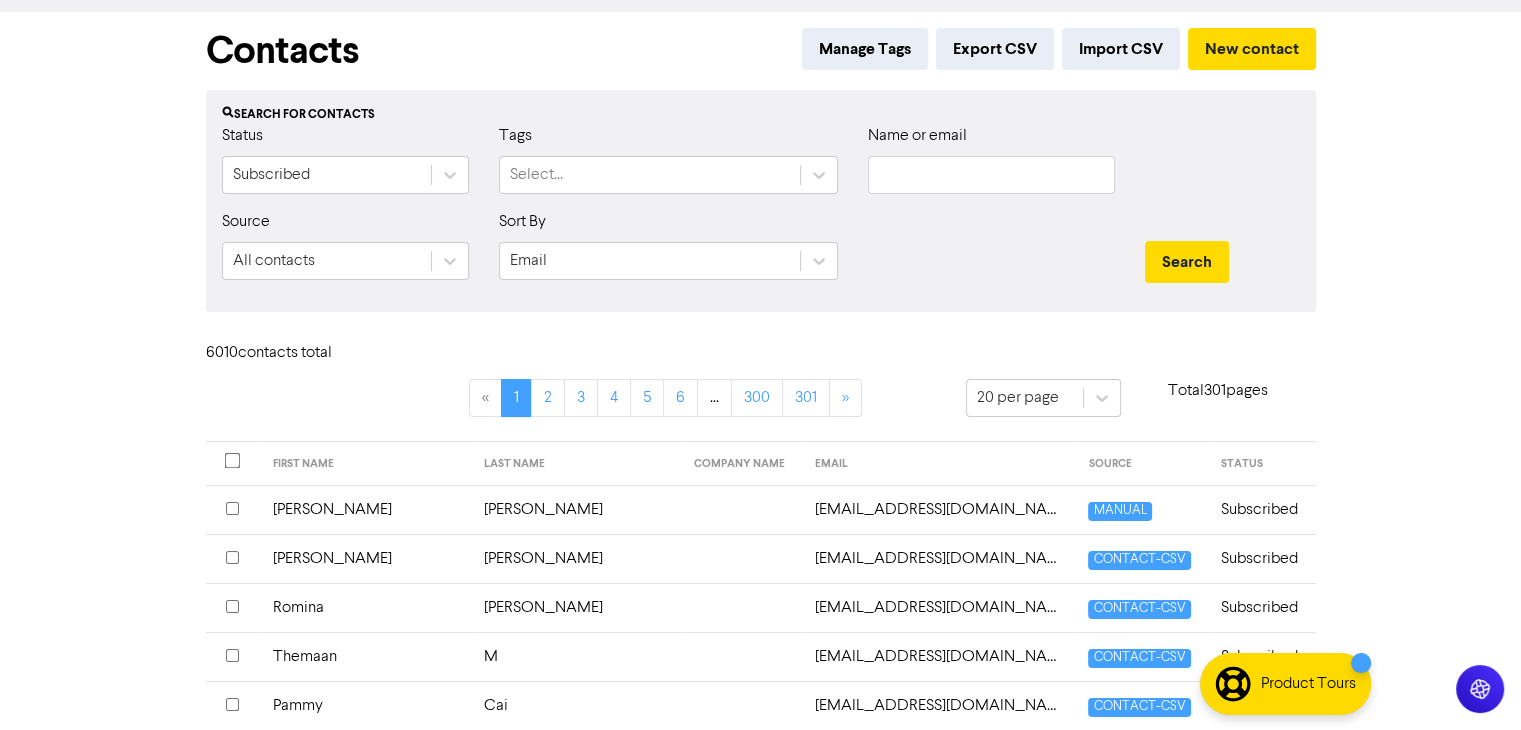 scroll, scrollTop: 200, scrollLeft: 0, axis: vertical 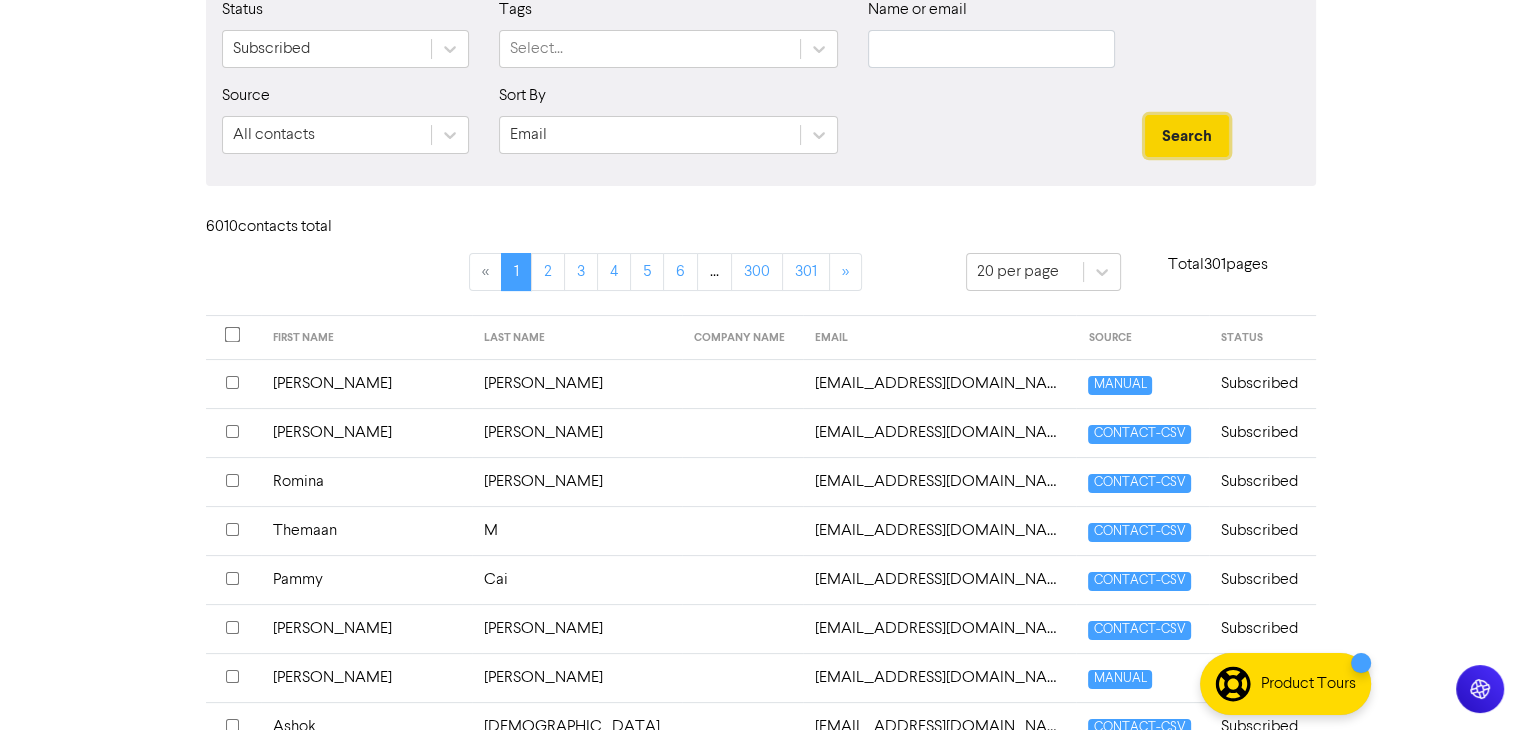 drag, startPoint x: 1213, startPoint y: 117, endPoint x: 1204, endPoint y: 125, distance: 12.0415945 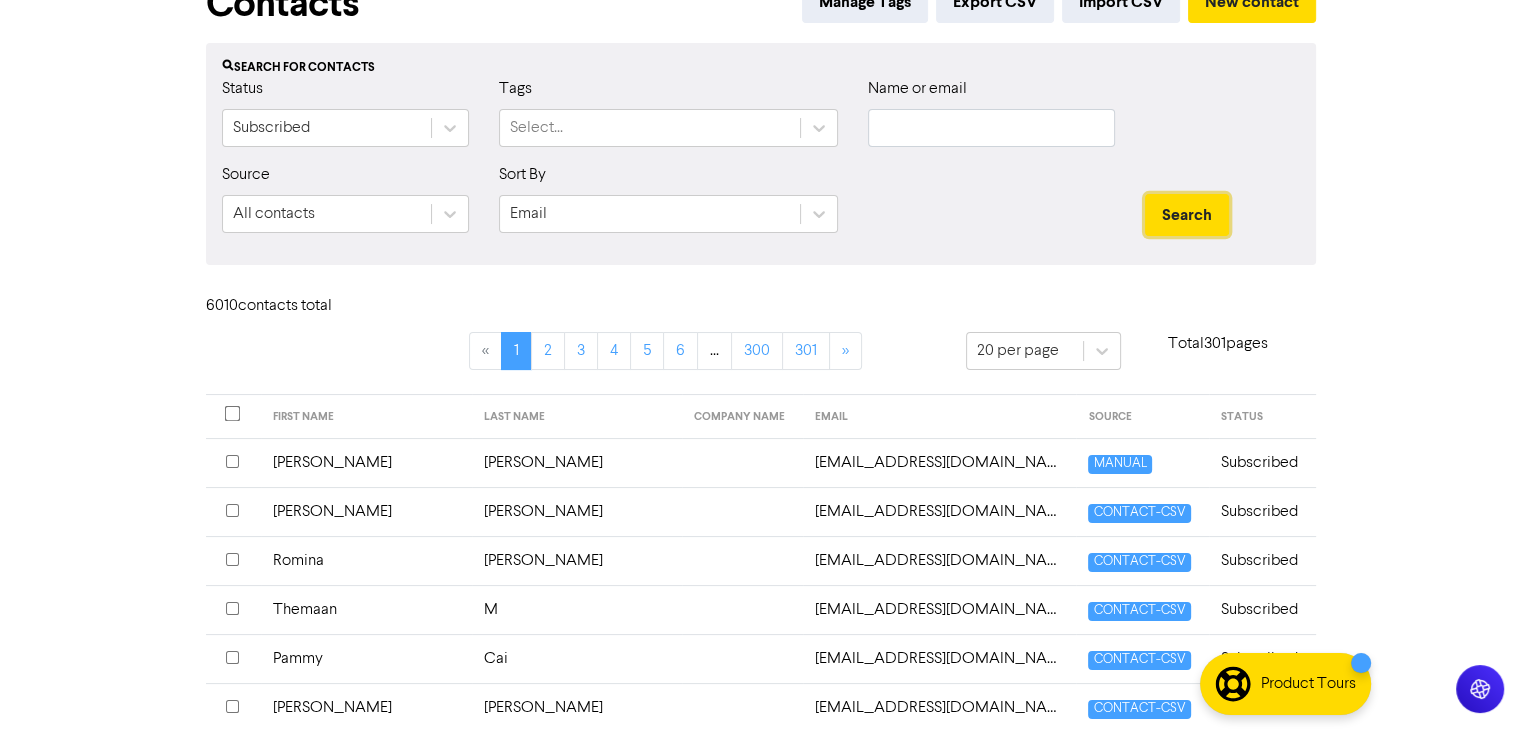 scroll, scrollTop: 0, scrollLeft: 0, axis: both 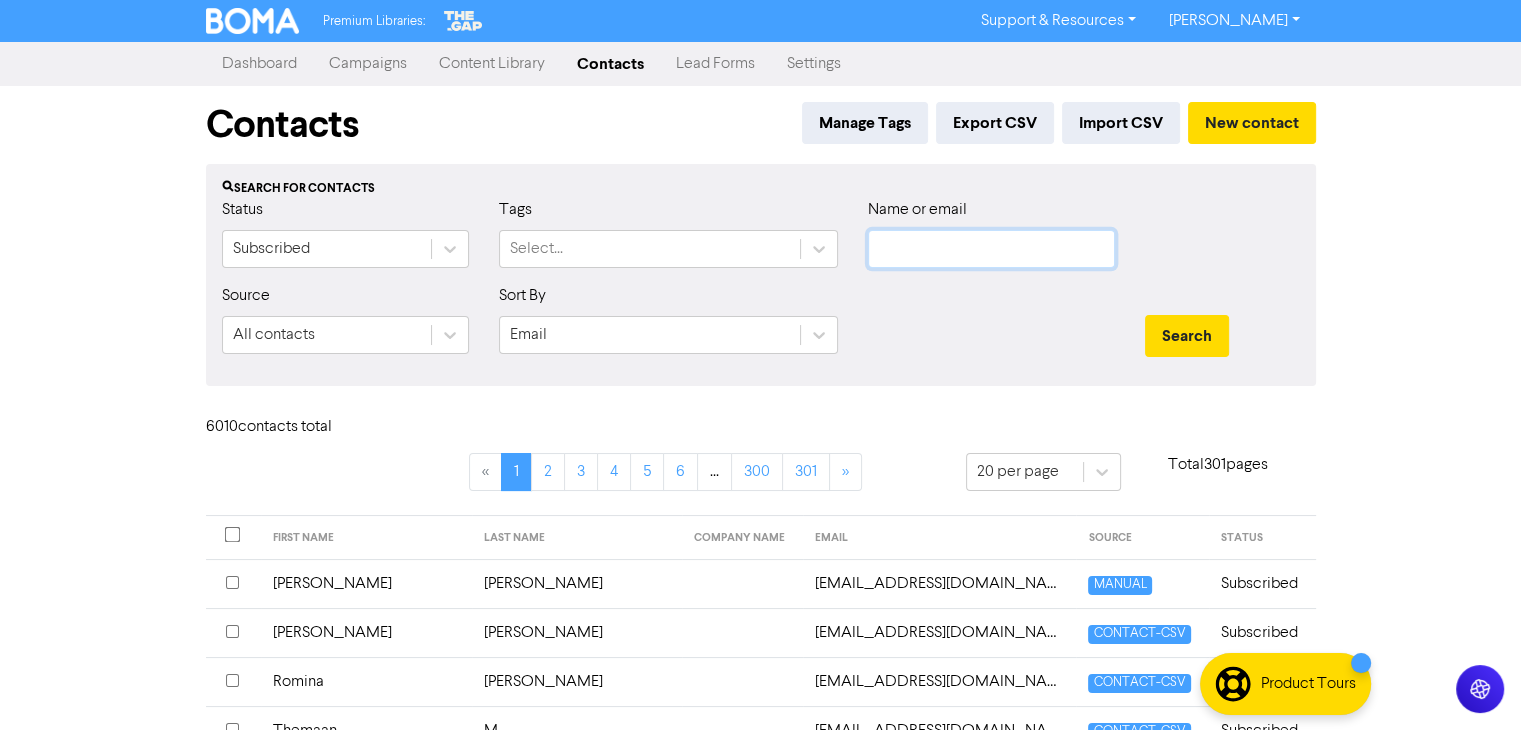 click 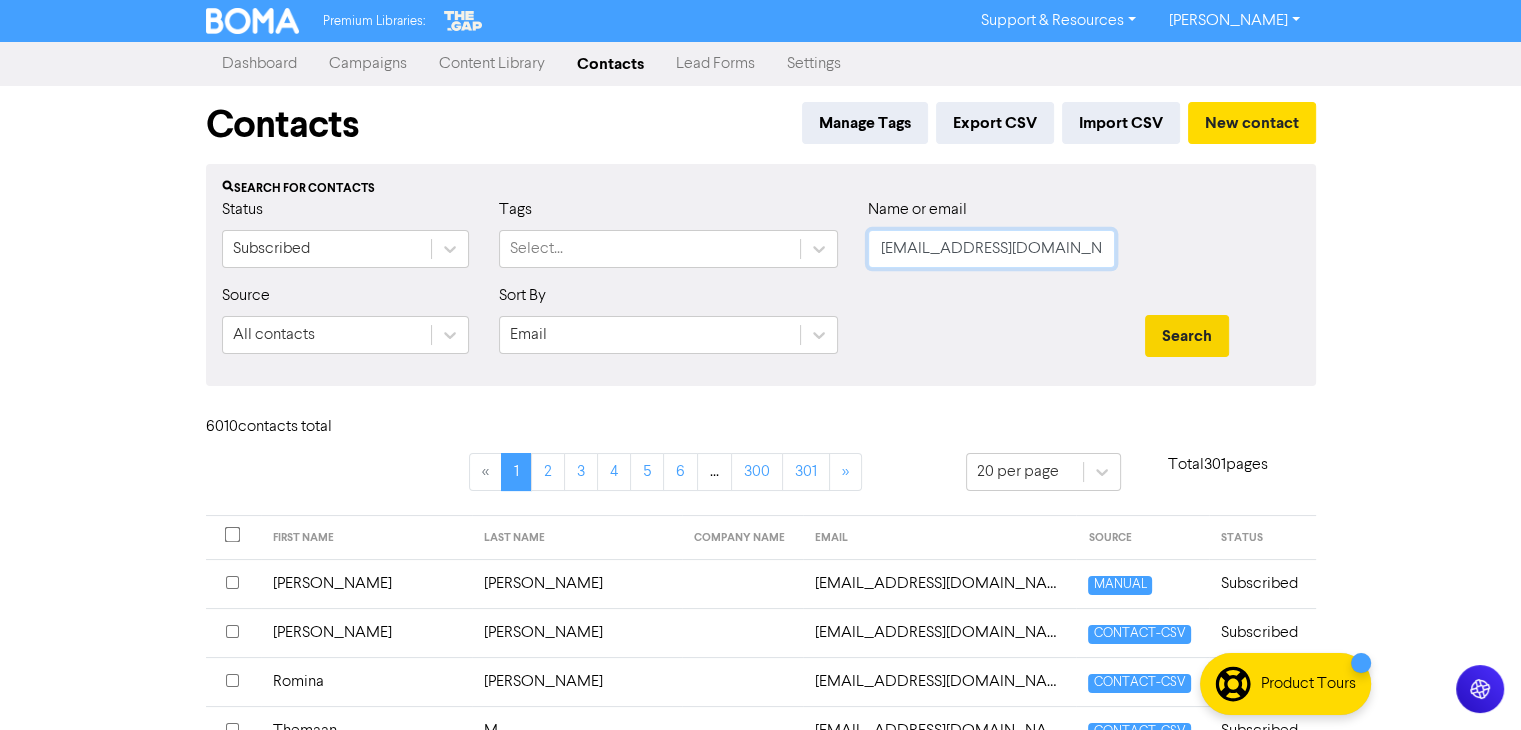type on "[EMAIL_ADDRESS][DOMAIN_NAME]" 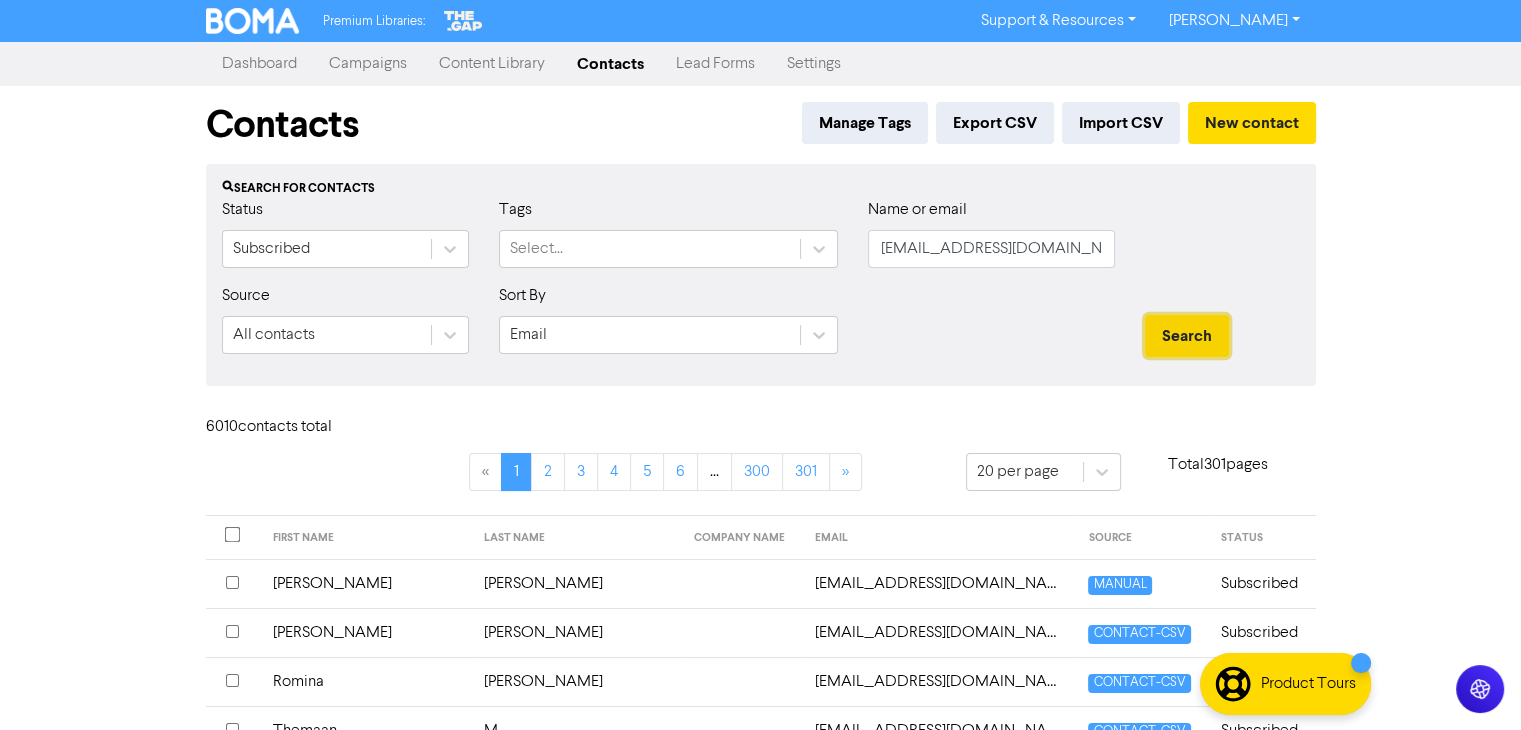 click on "Search" at bounding box center (1187, 336) 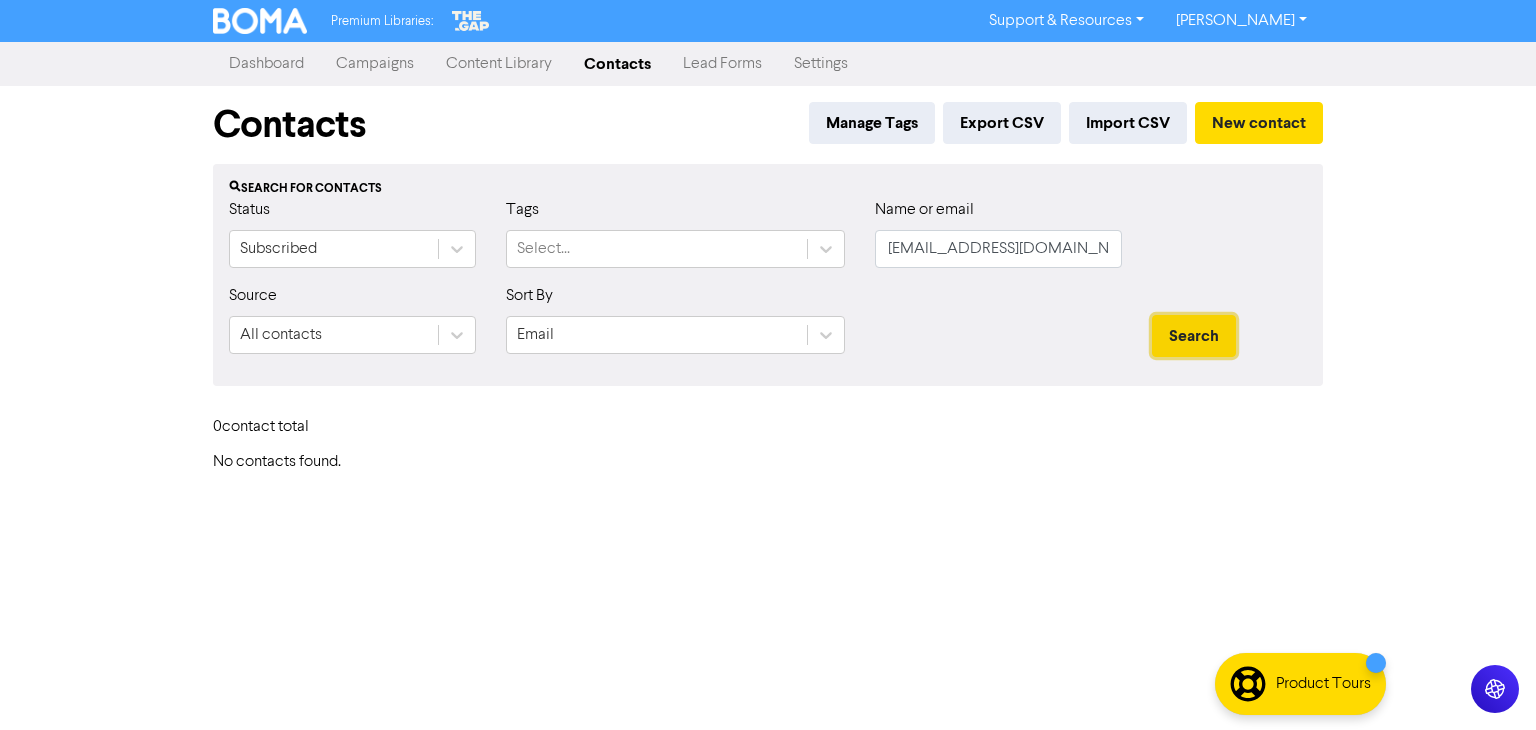 click on "Search" at bounding box center [1194, 336] 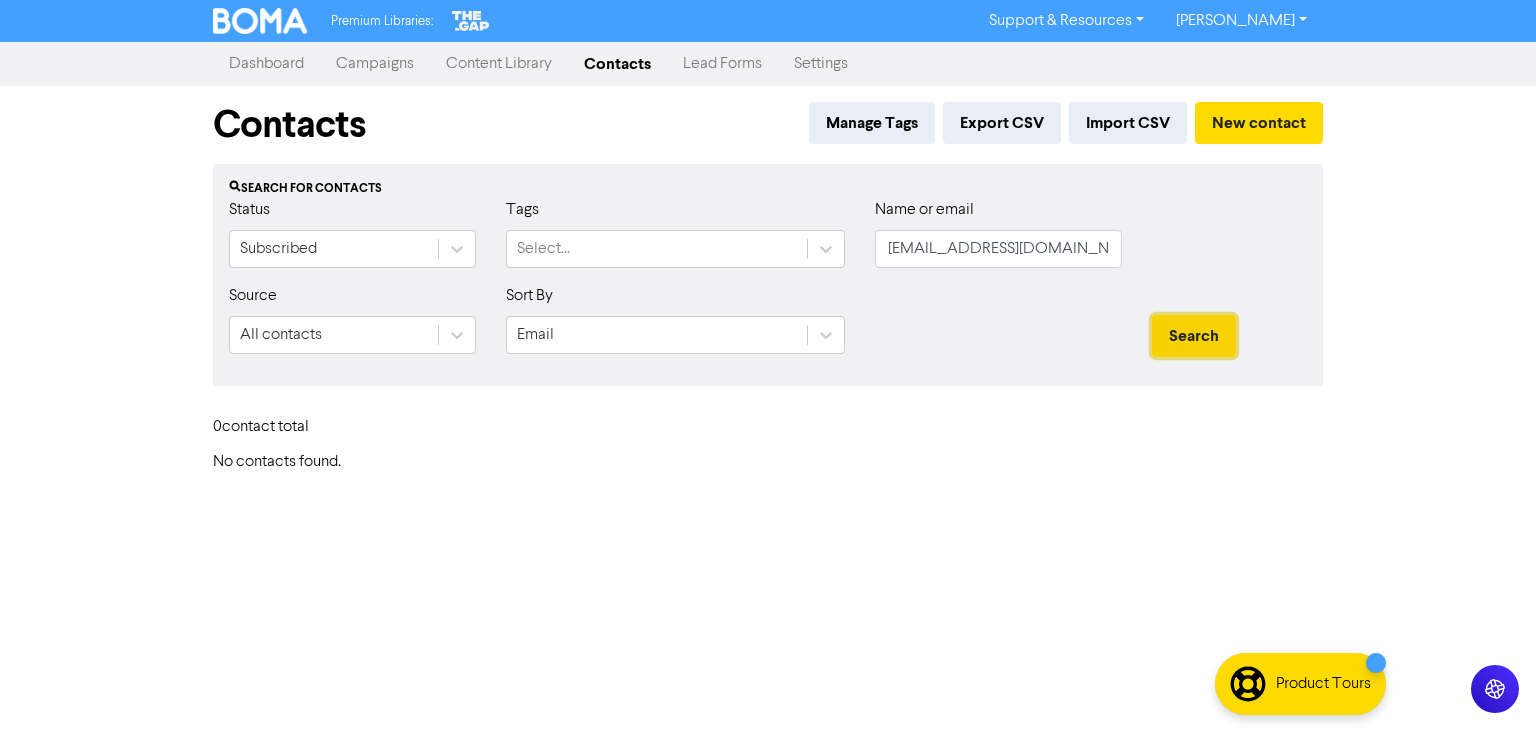 click on "Search" at bounding box center [1194, 336] 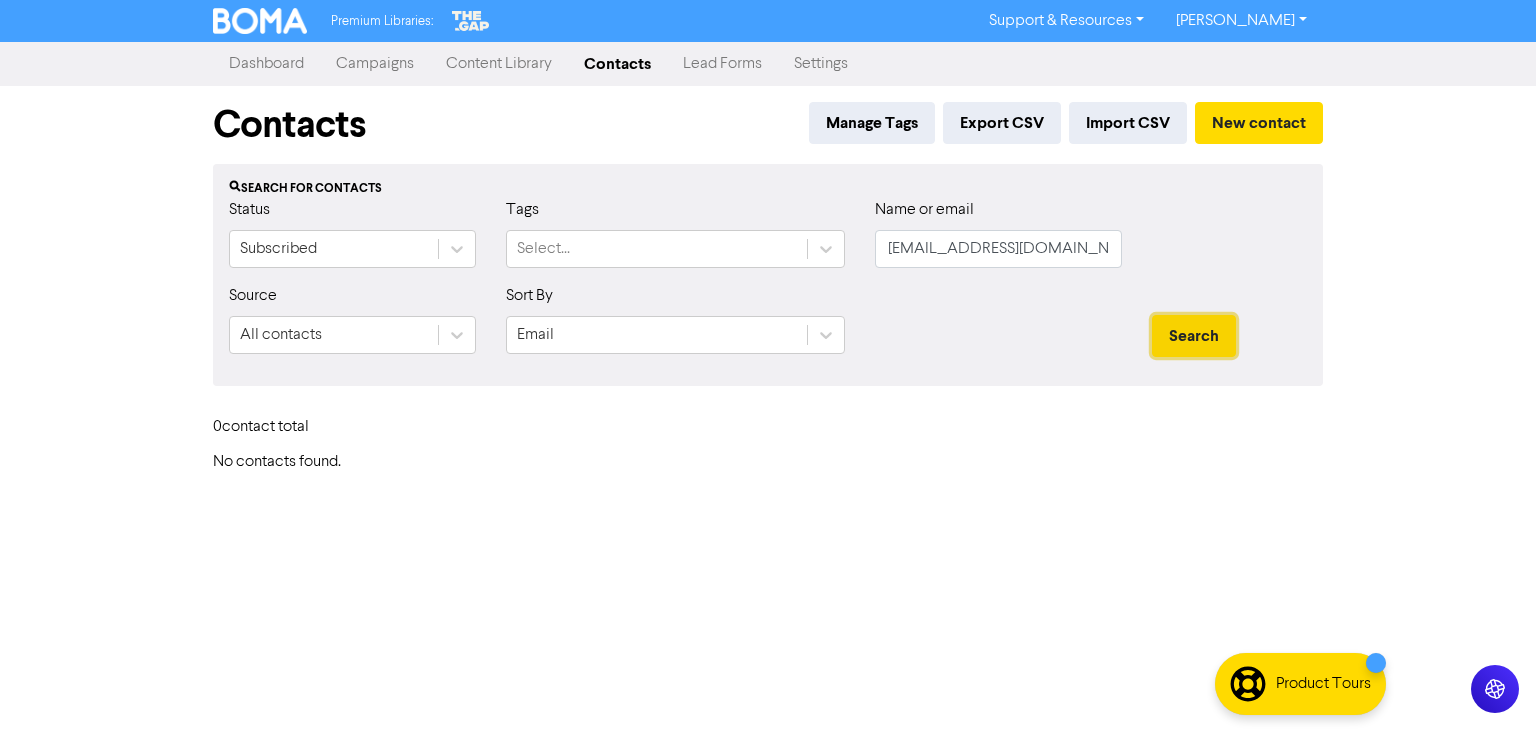 click on "Search" at bounding box center [1194, 336] 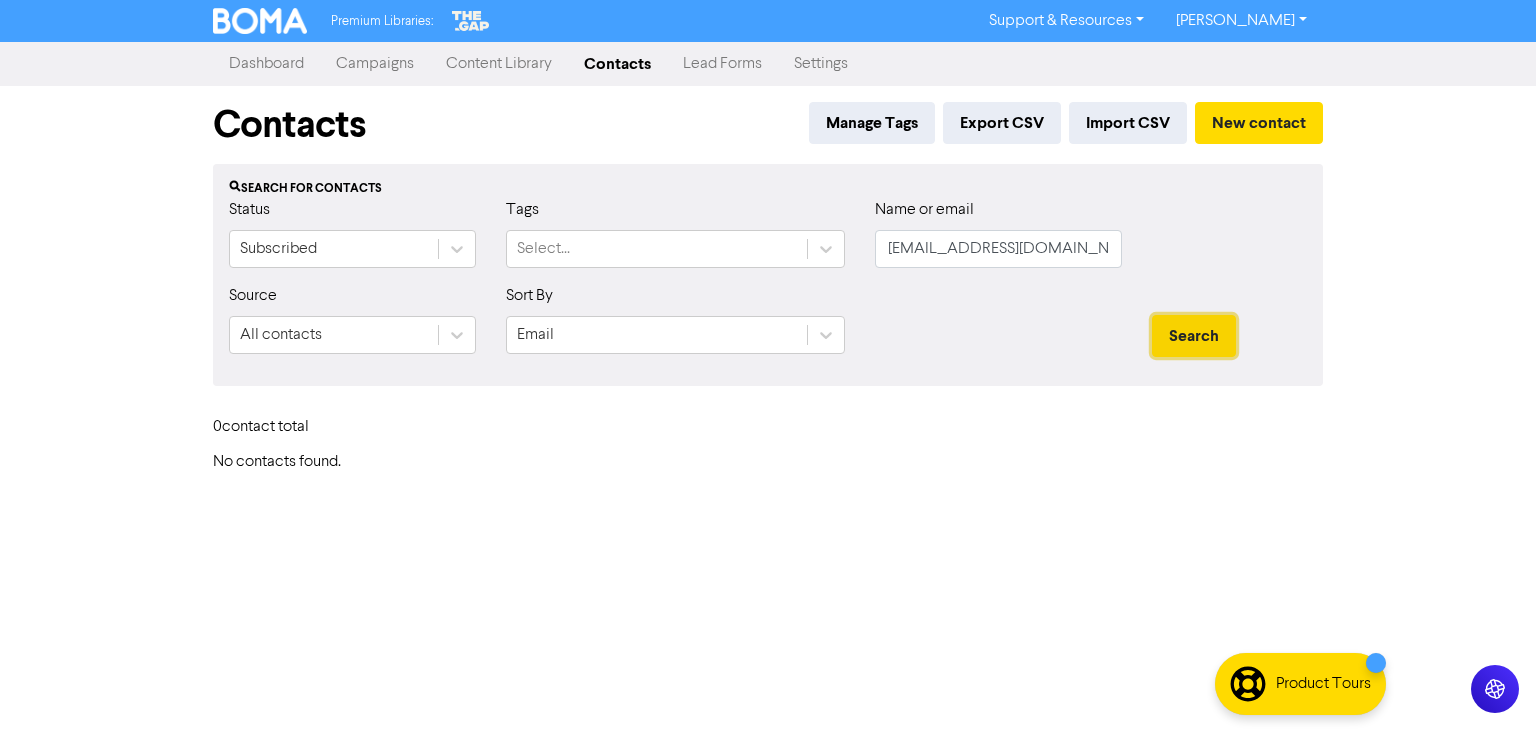 click on "Search" at bounding box center (1194, 336) 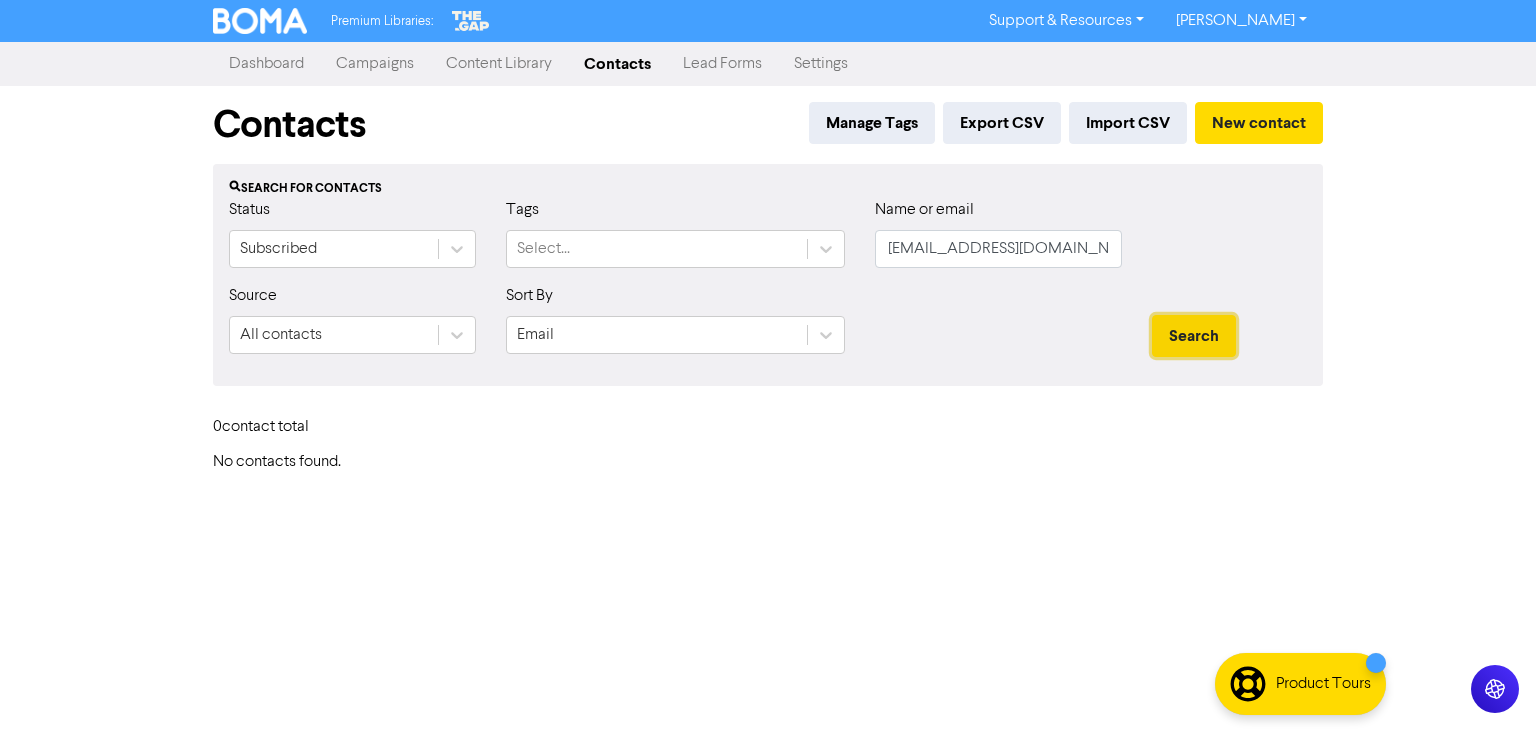 click on "Search" at bounding box center (1194, 336) 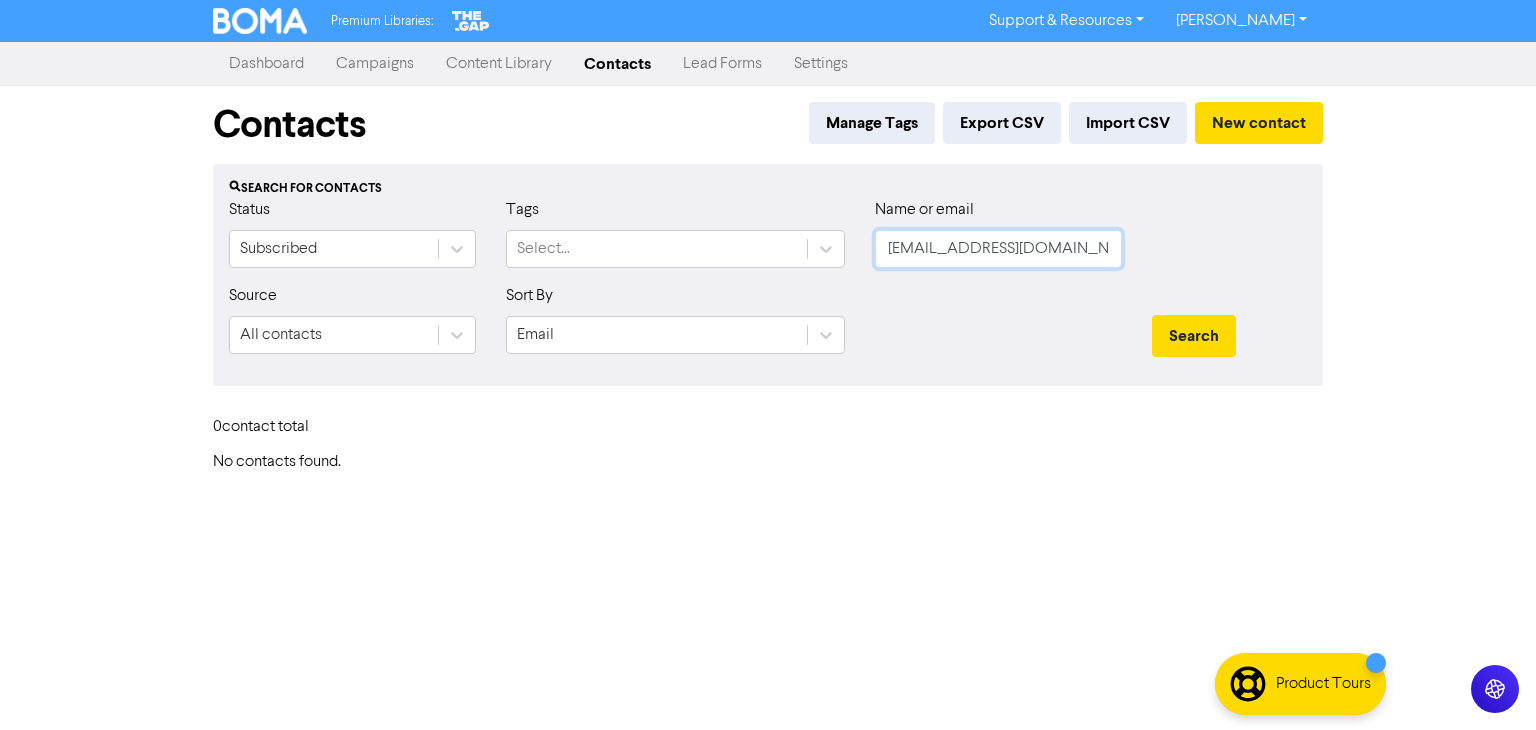 drag, startPoint x: 1082, startPoint y: 255, endPoint x: 780, endPoint y: 279, distance: 302.95215 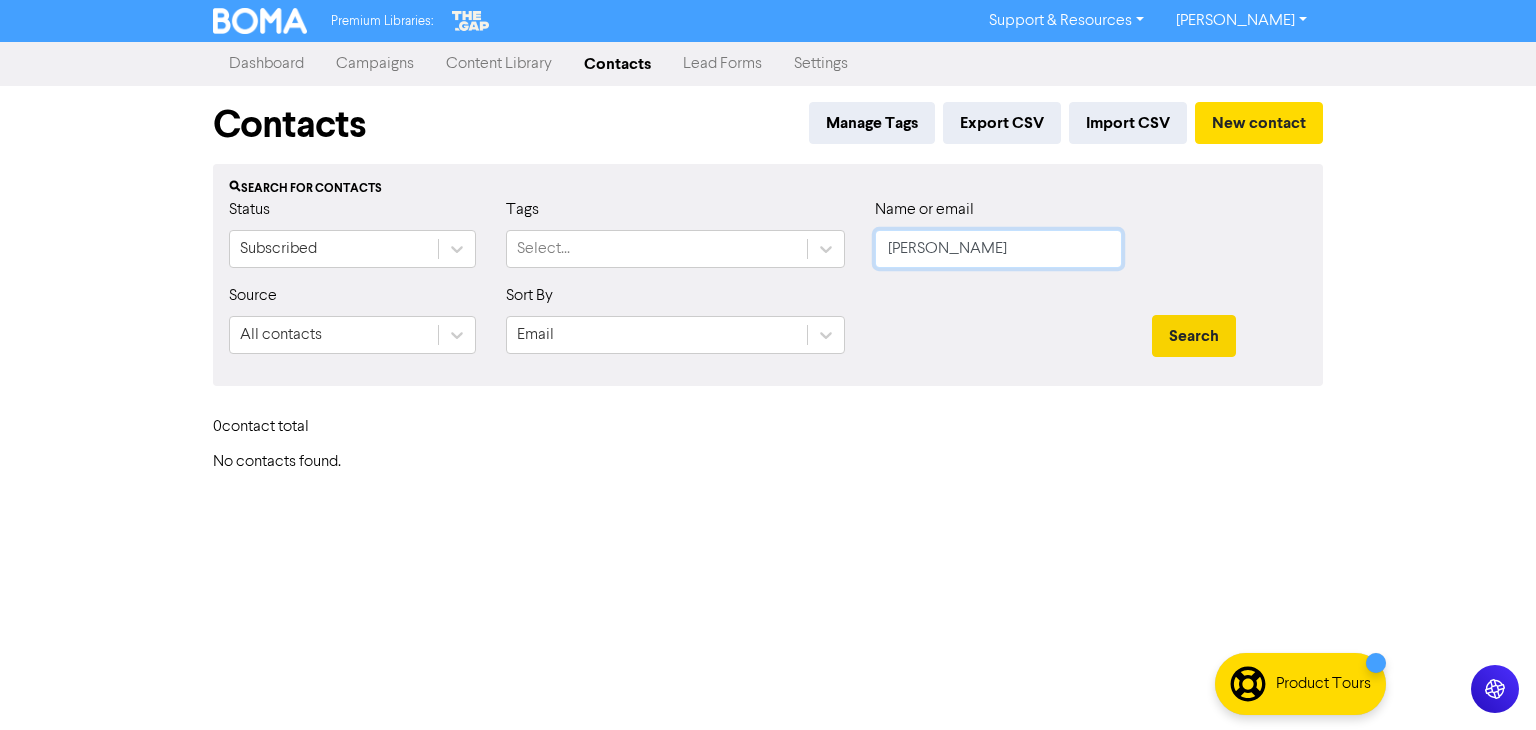 type on "[PERSON_NAME]" 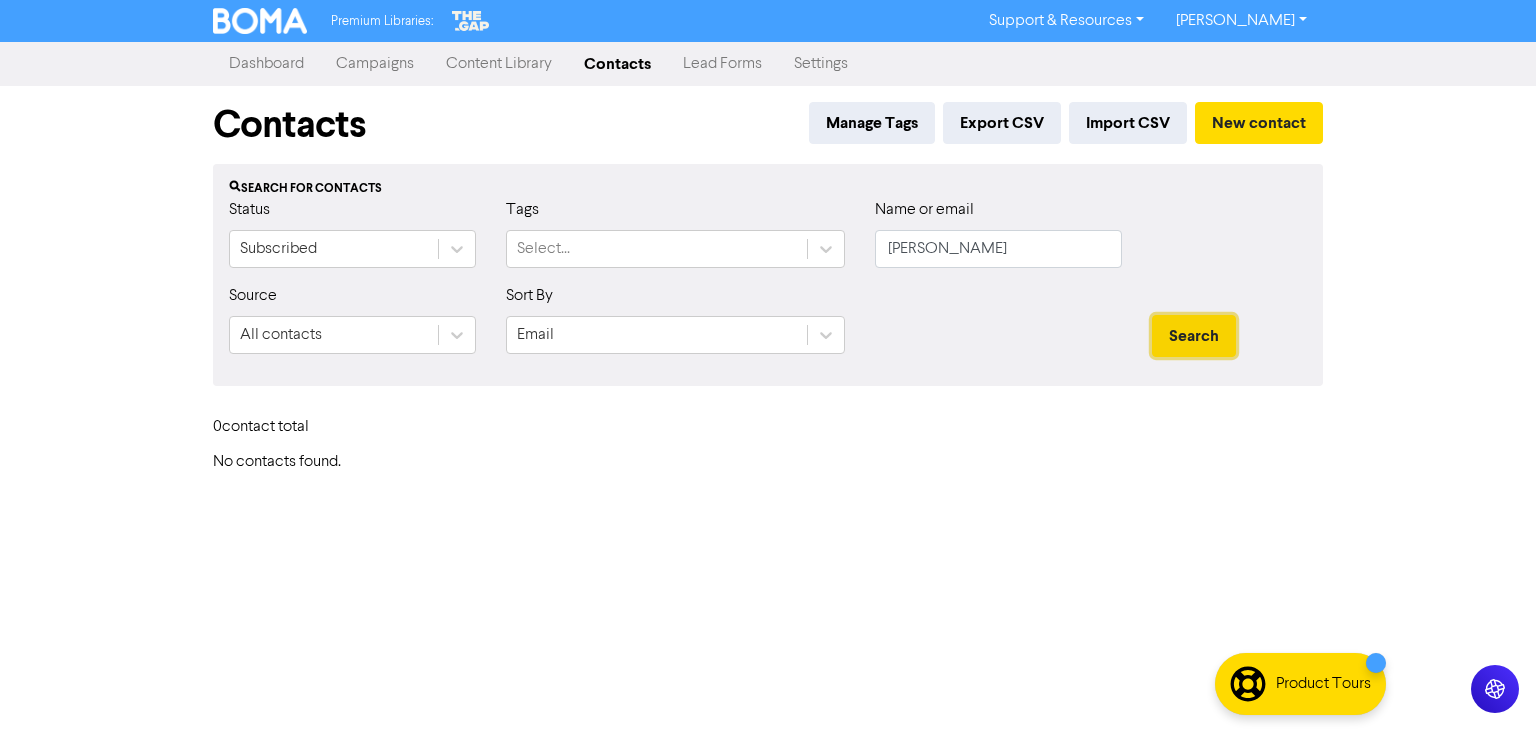 drag, startPoint x: 1210, startPoint y: 325, endPoint x: 1211, endPoint y: 314, distance: 11.045361 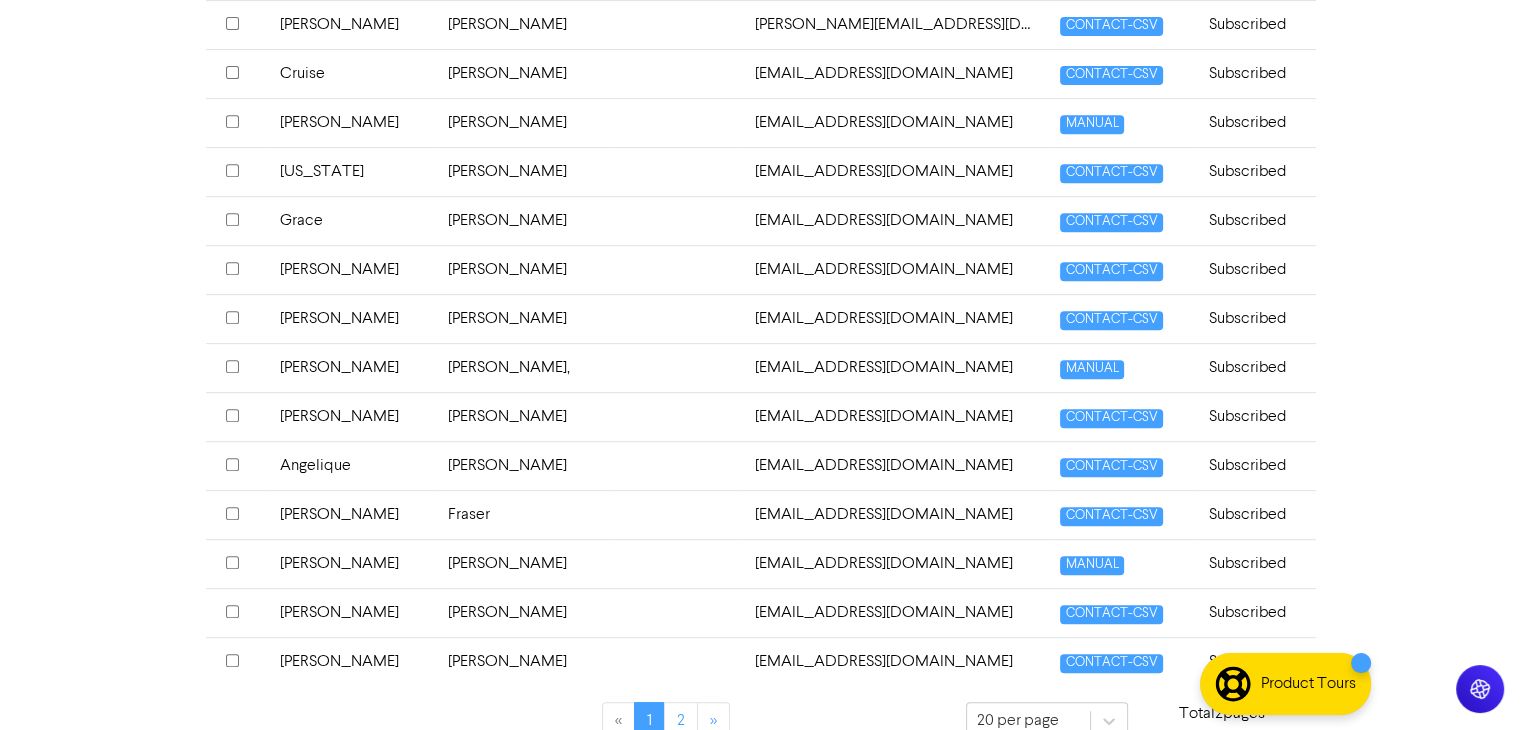scroll, scrollTop: 881, scrollLeft: 0, axis: vertical 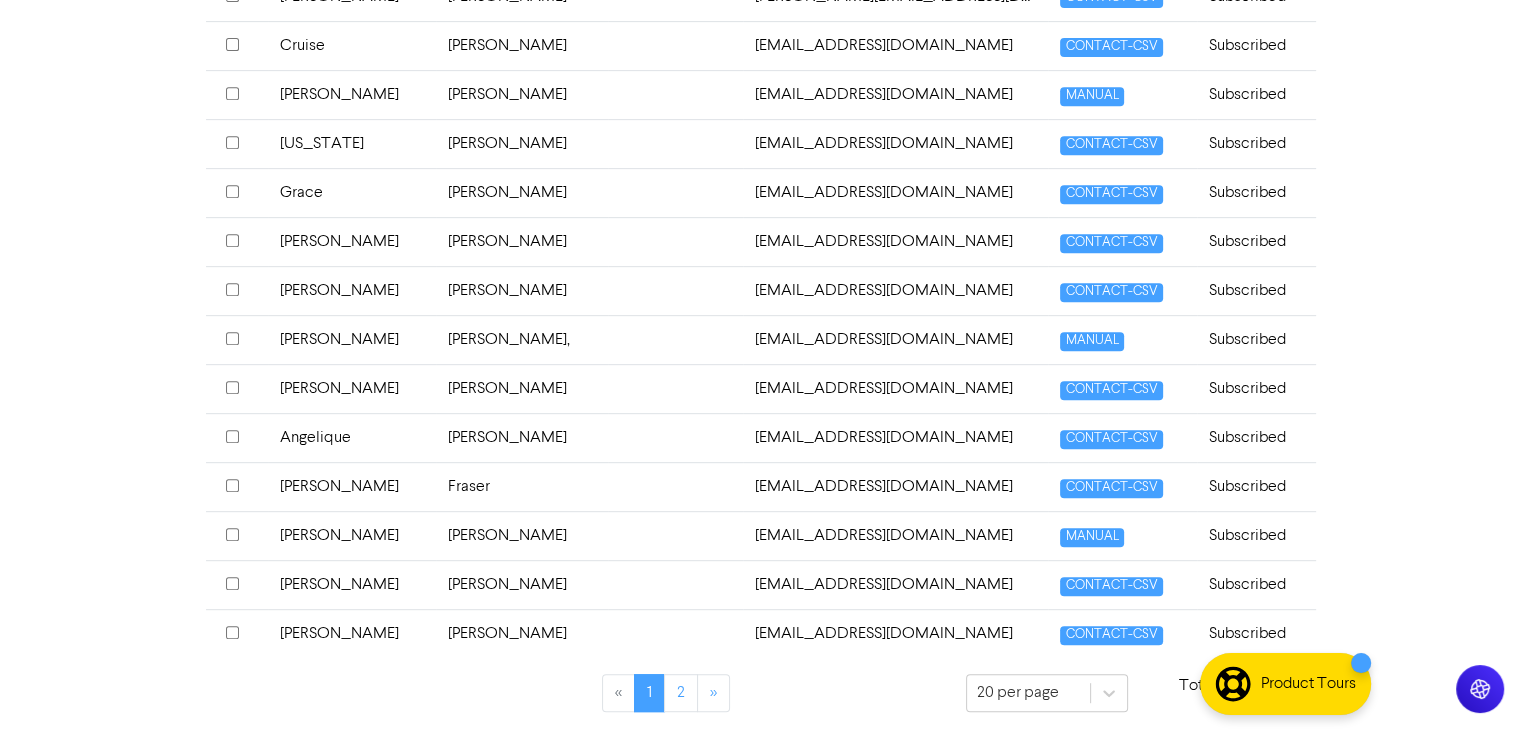 click on "[PERSON_NAME]" at bounding box center (352, 339) 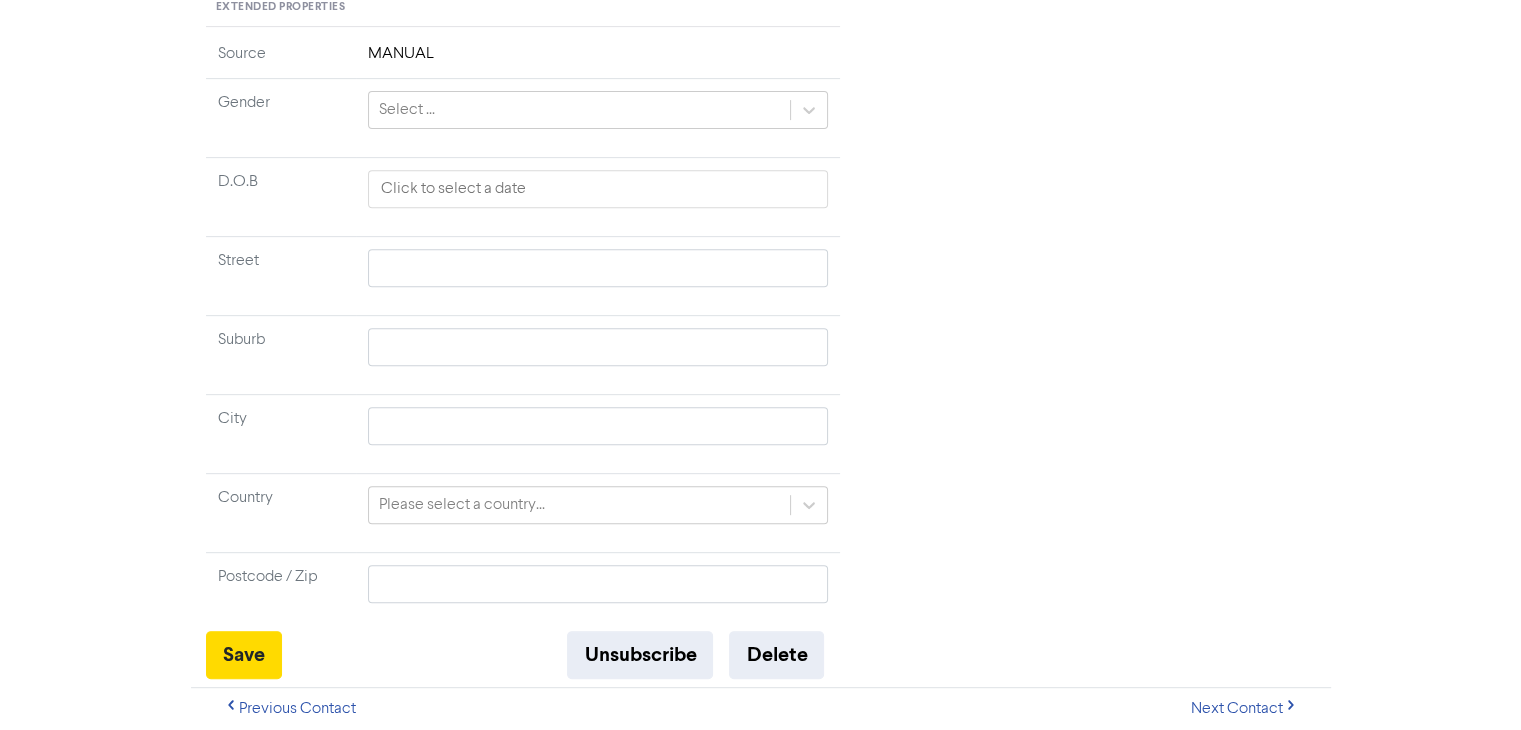 scroll, scrollTop: 0, scrollLeft: 0, axis: both 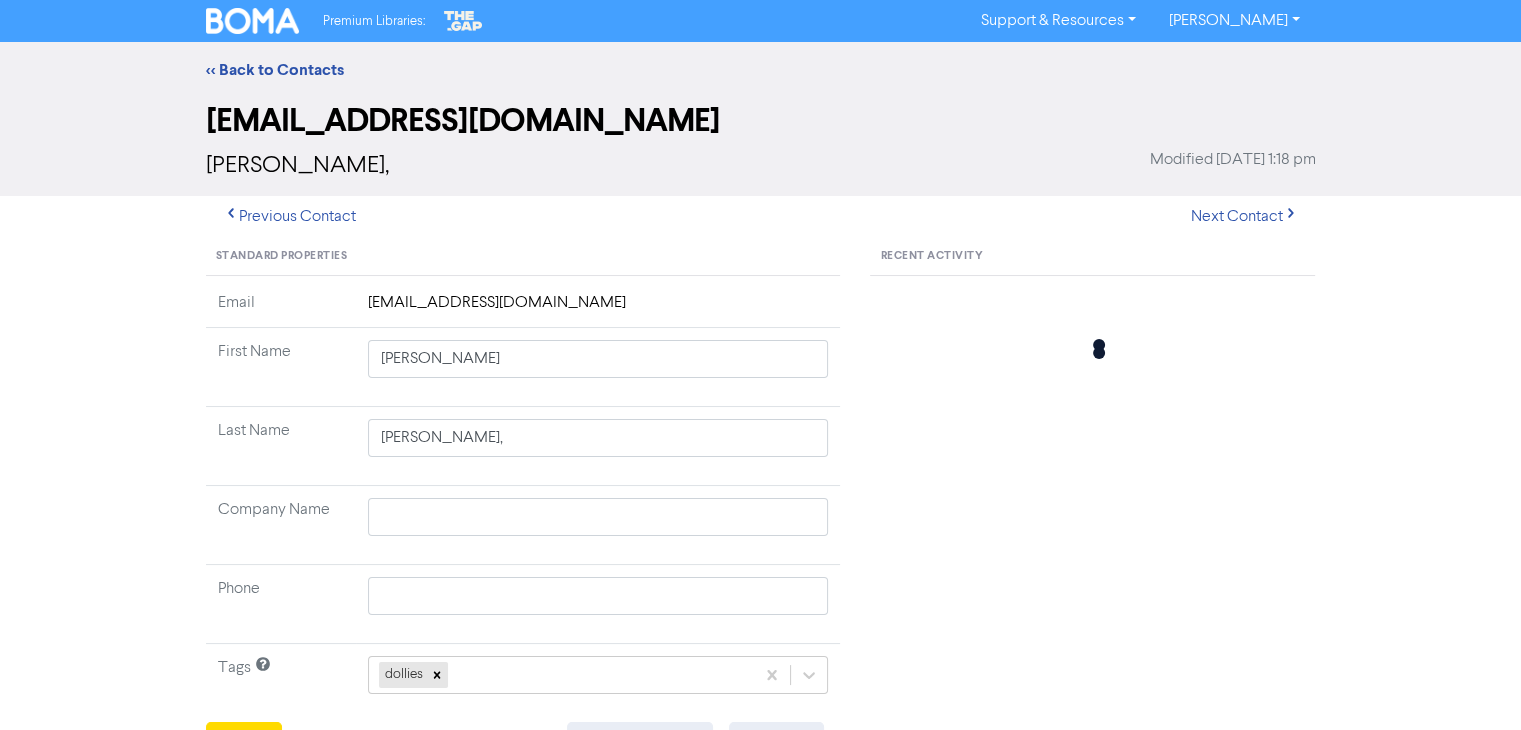 type 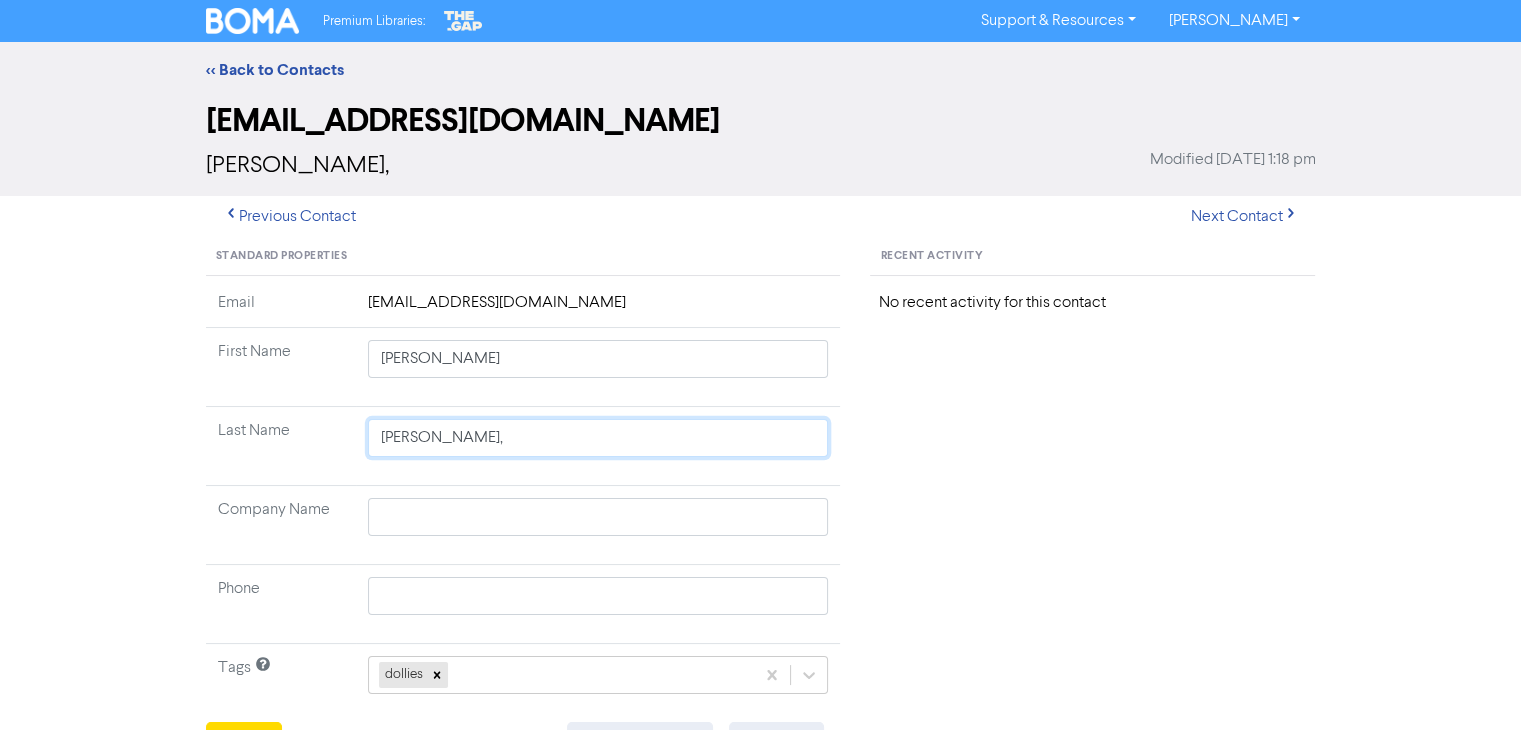 click on "[PERSON_NAME]," 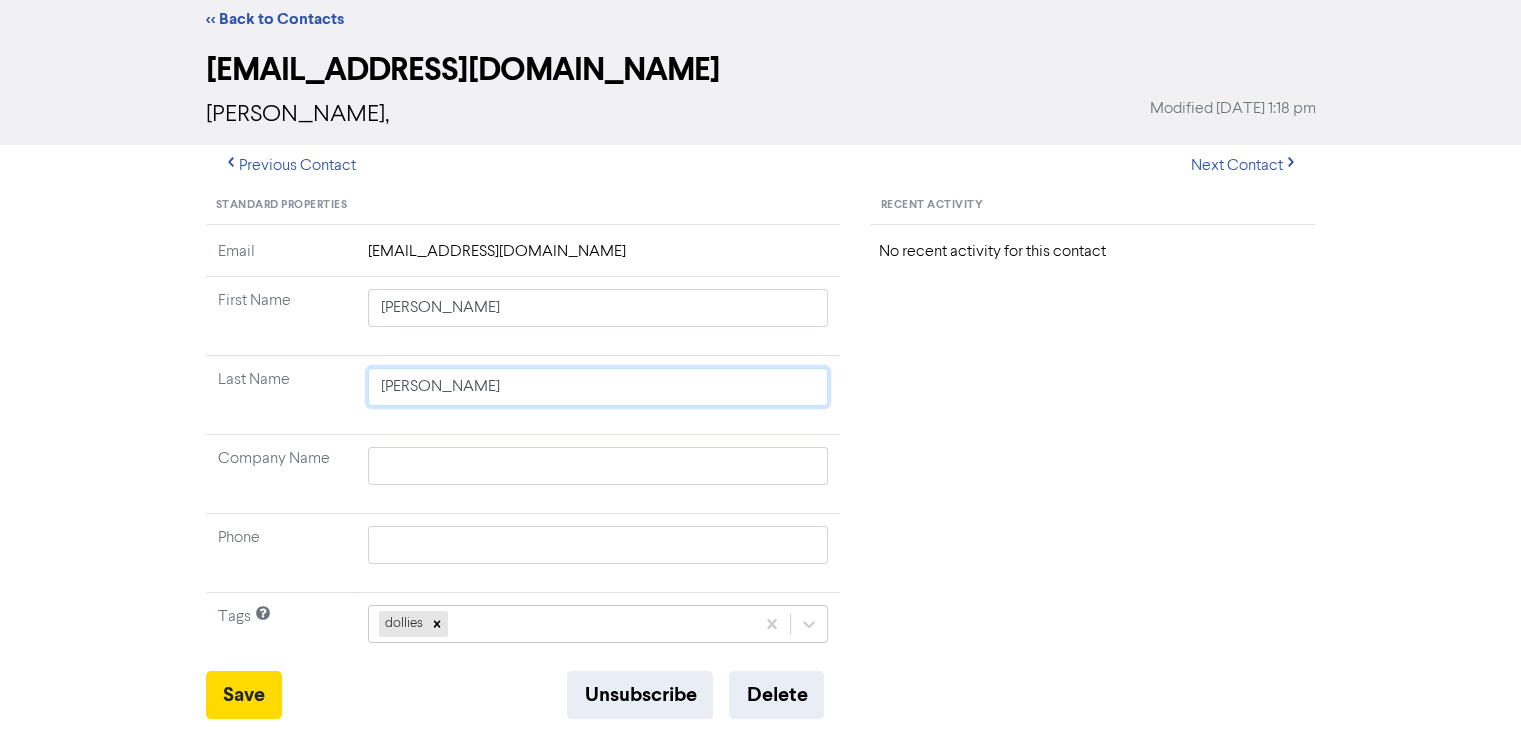 scroll, scrollTop: 100, scrollLeft: 0, axis: vertical 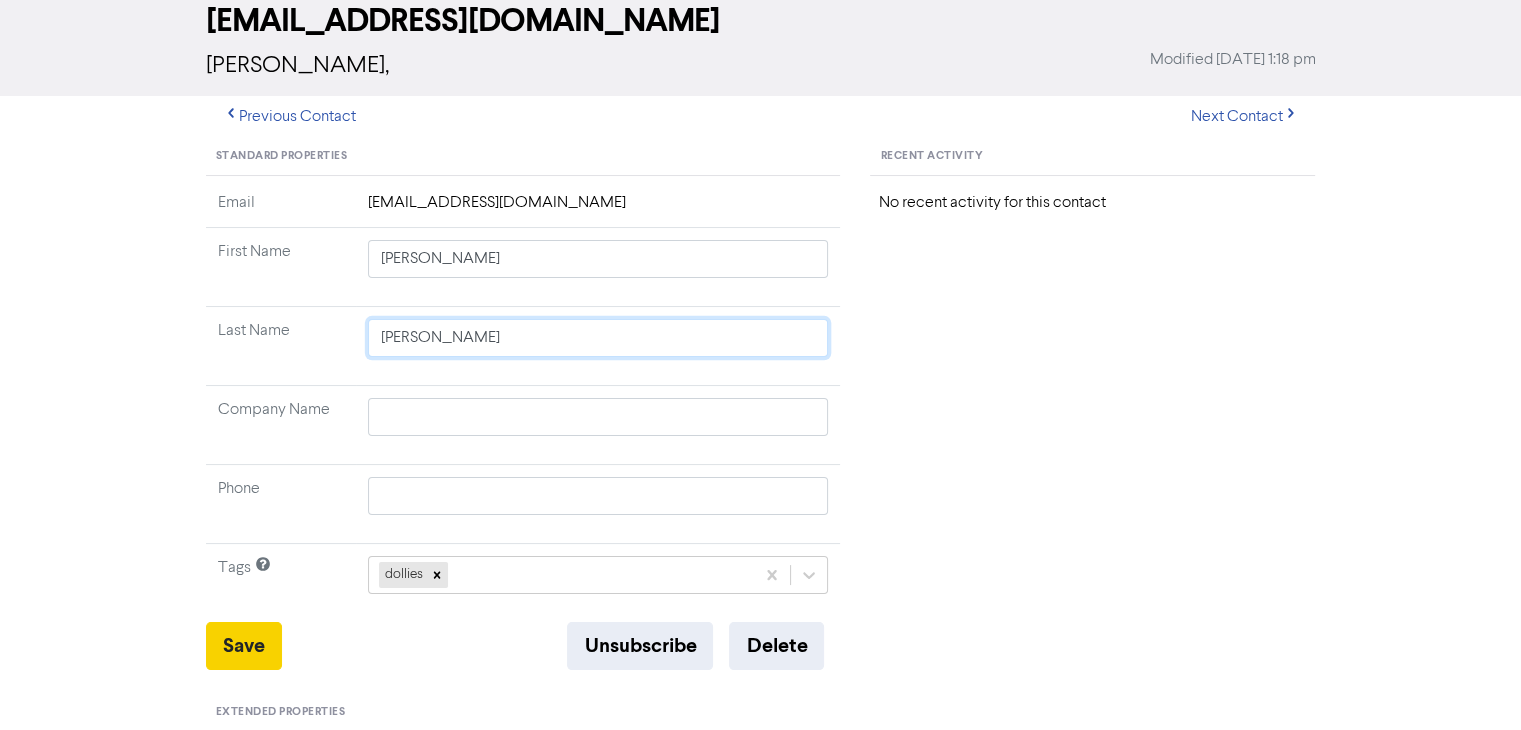 type on "[PERSON_NAME]" 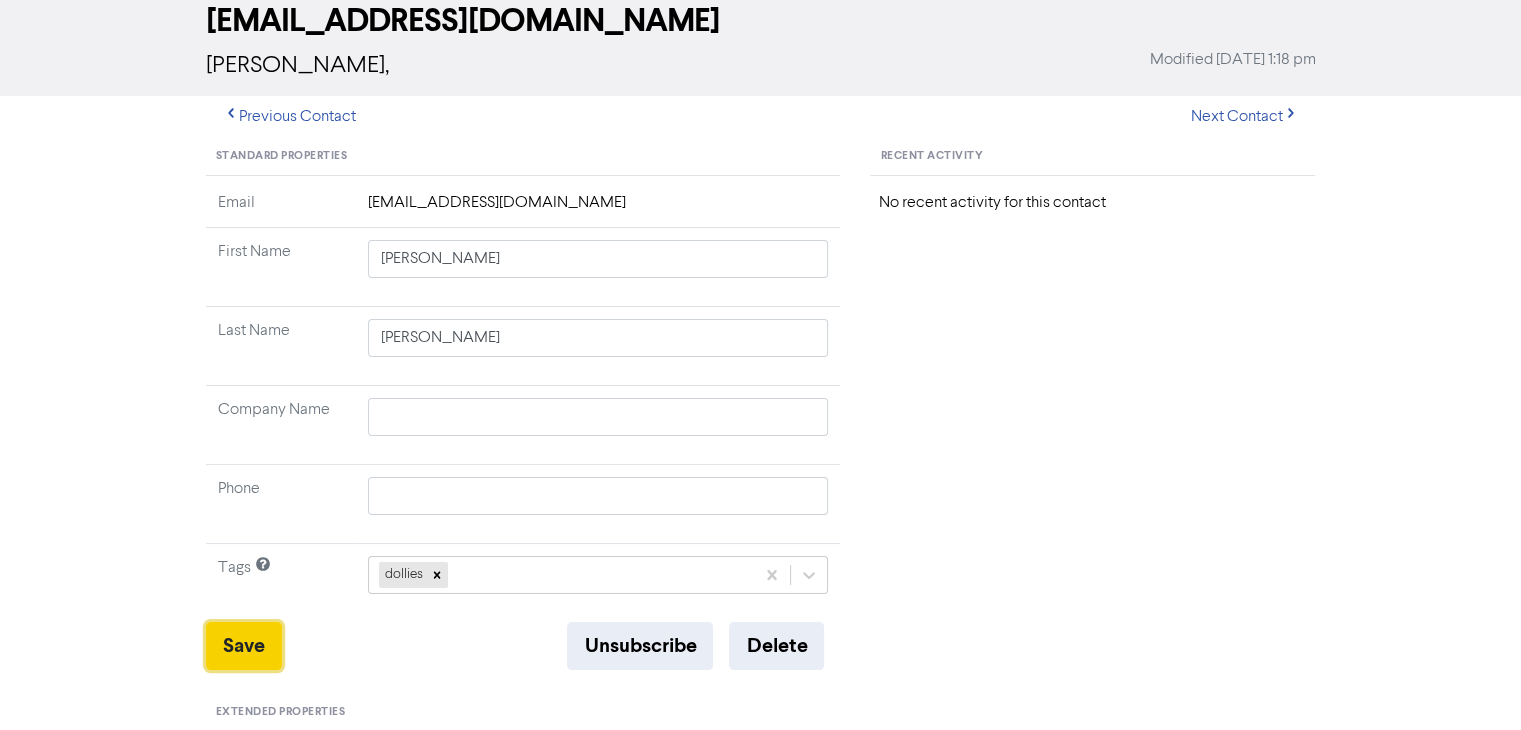 type 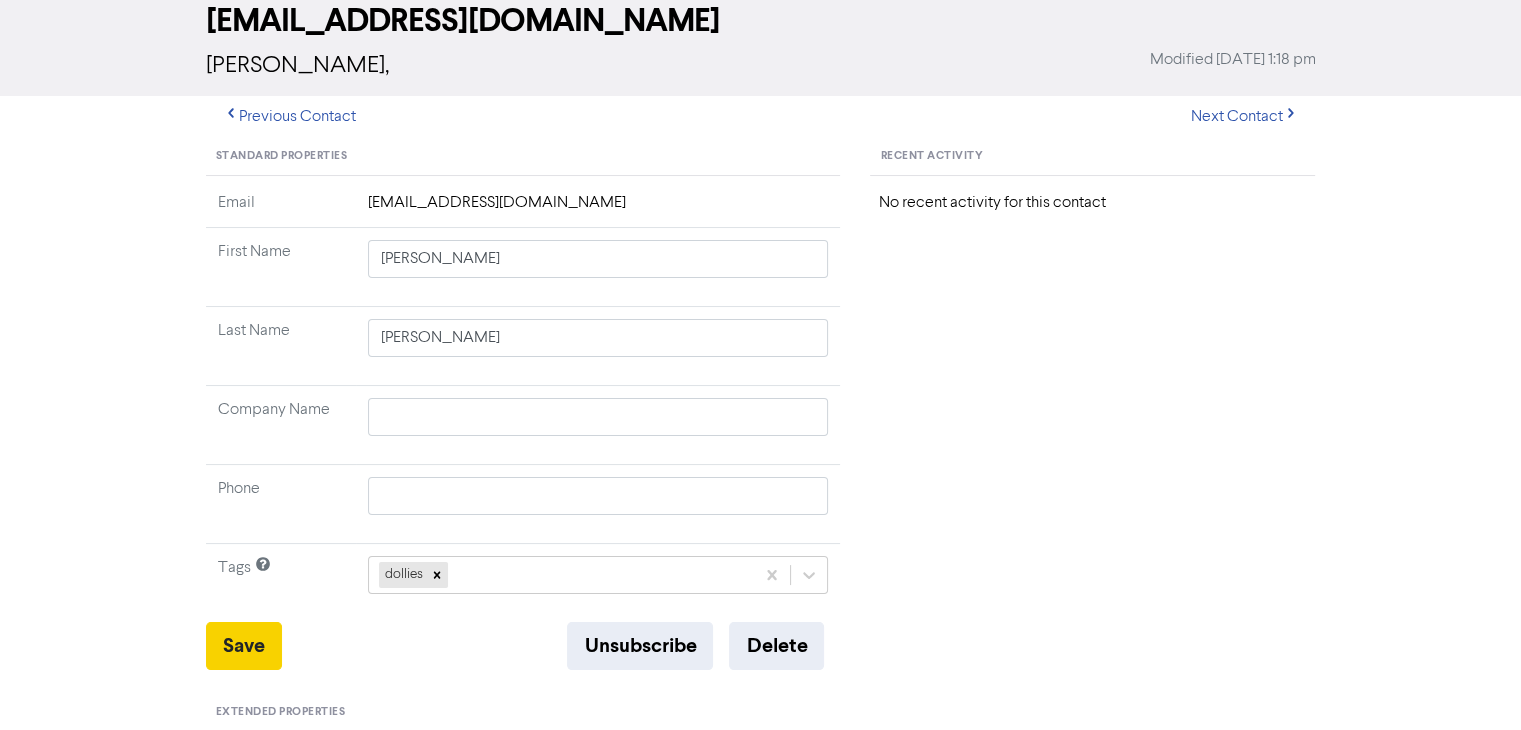 type 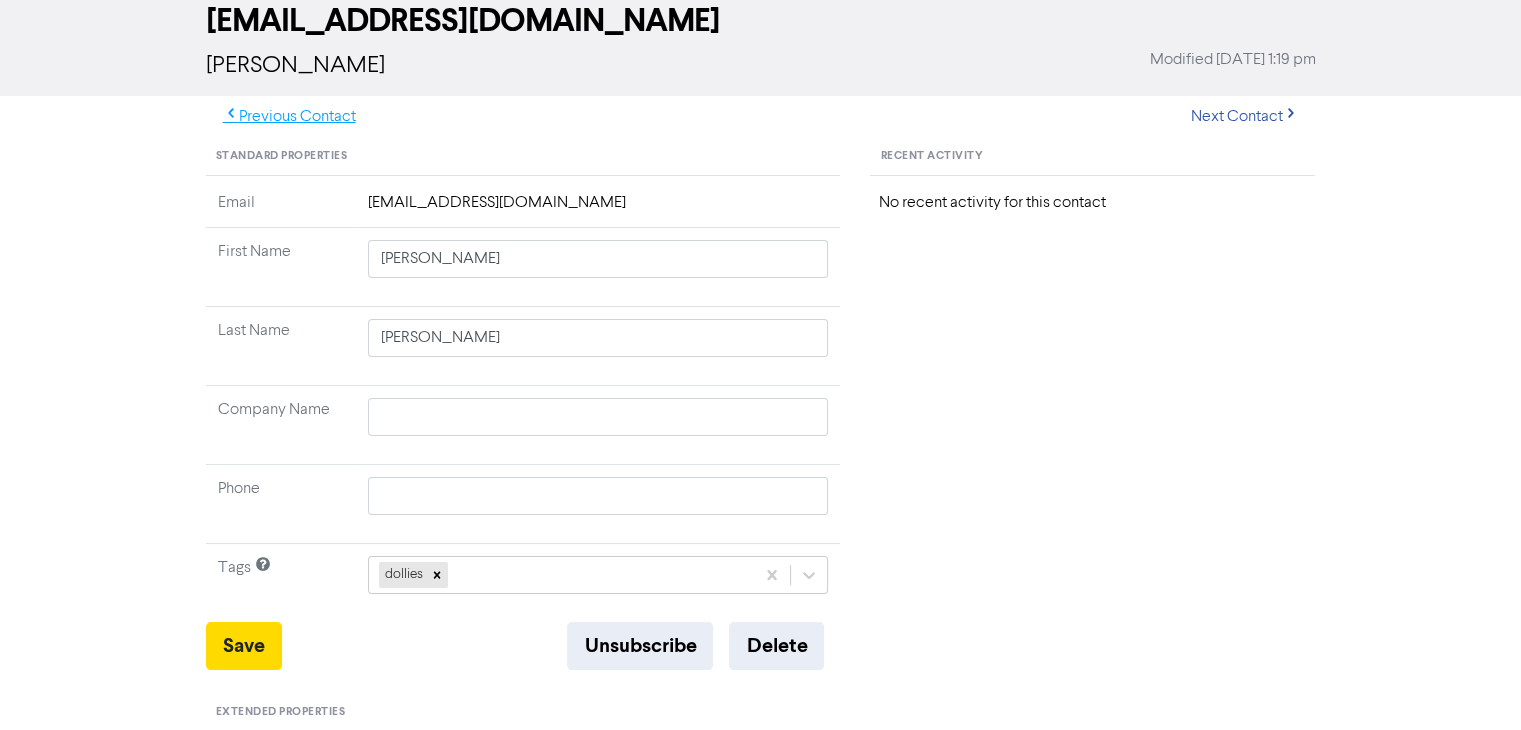 click on "Previous Contact" at bounding box center (289, 117) 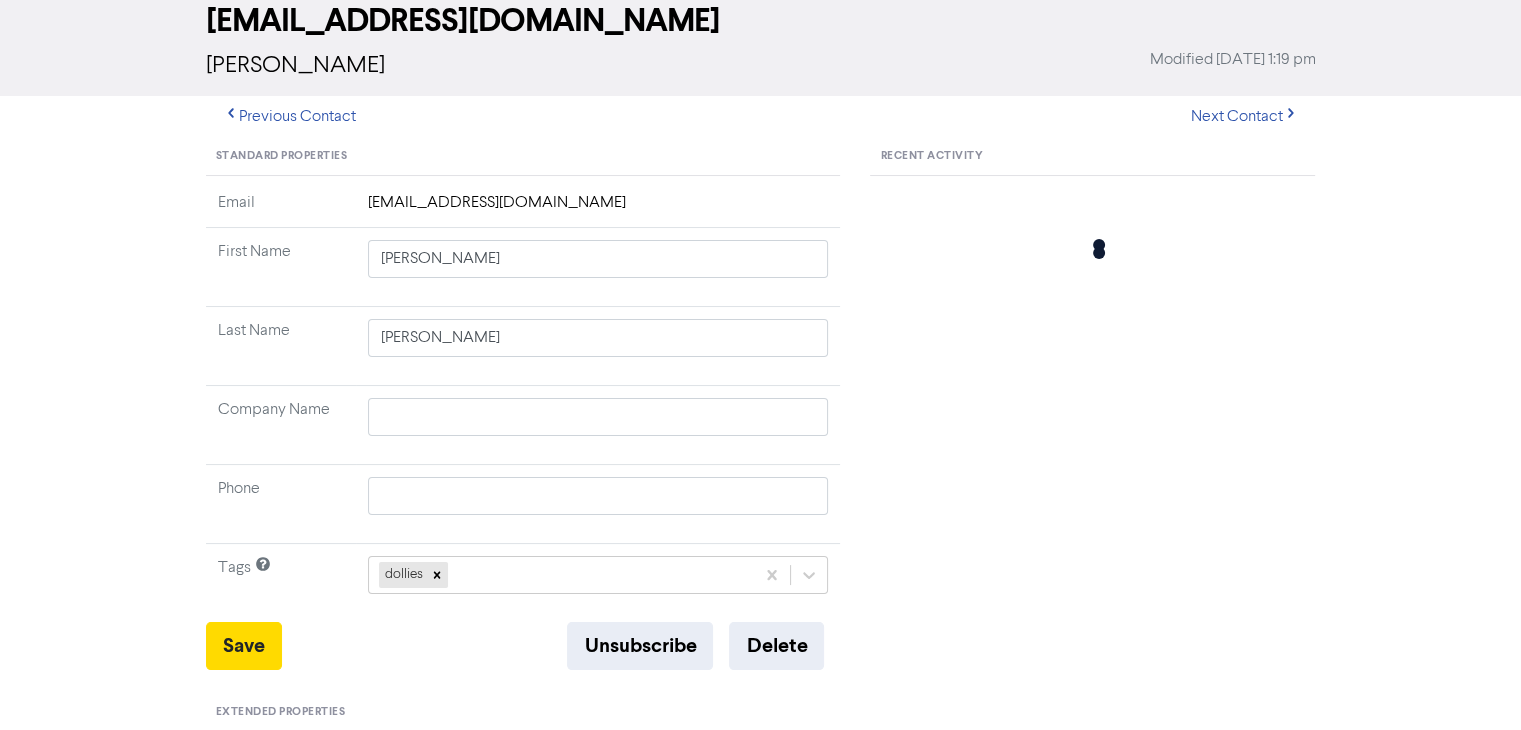 scroll, scrollTop: 0, scrollLeft: 0, axis: both 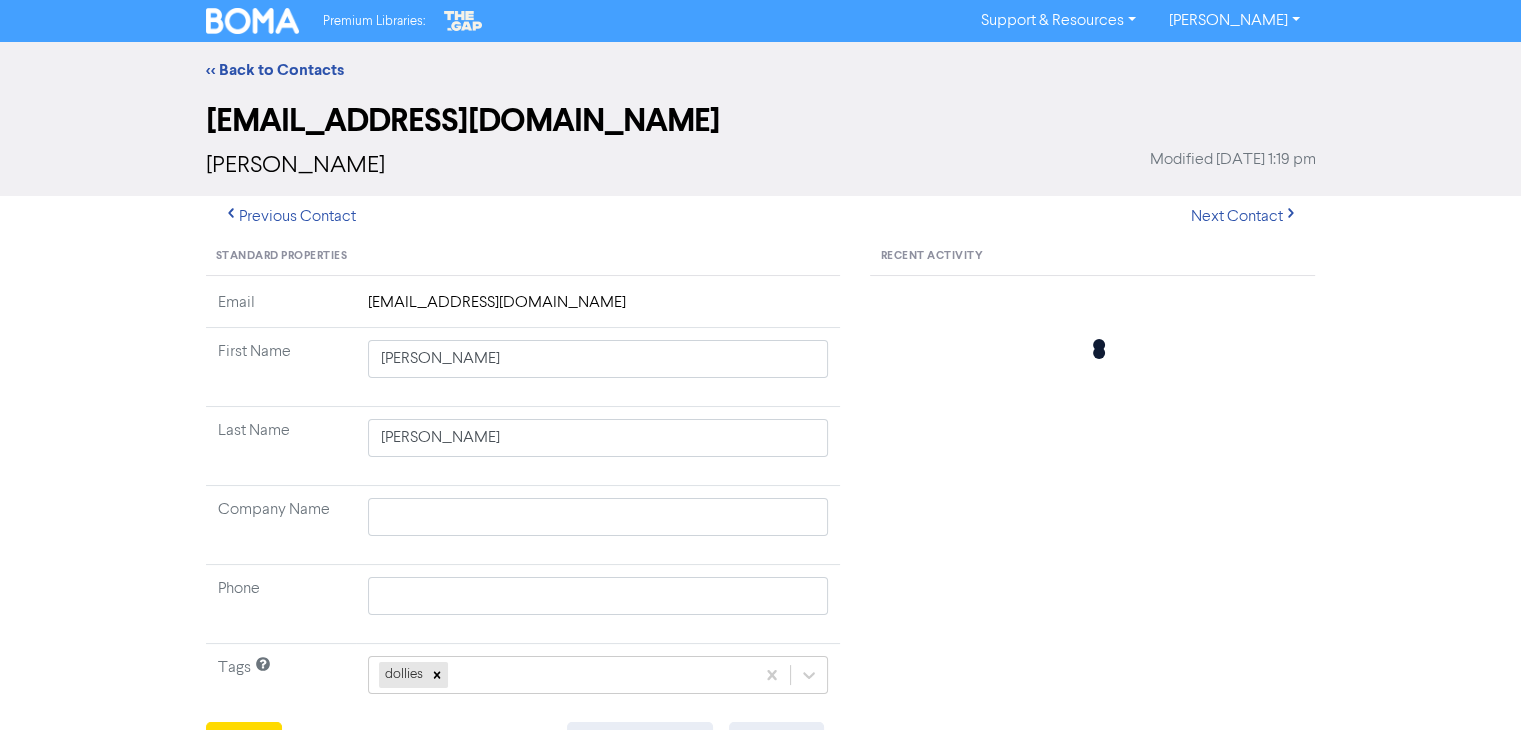 type 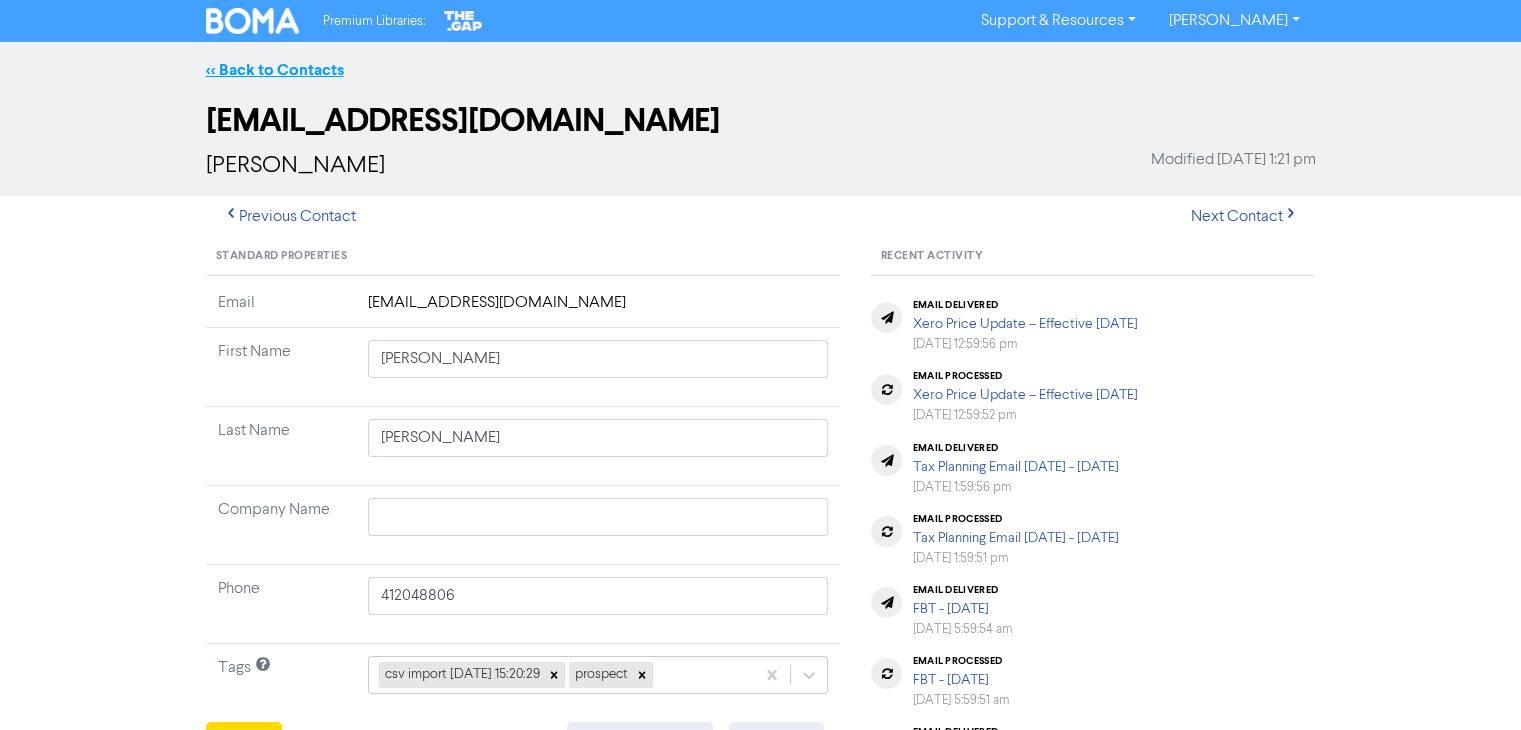 click on "<< Back to Contacts" at bounding box center [275, 70] 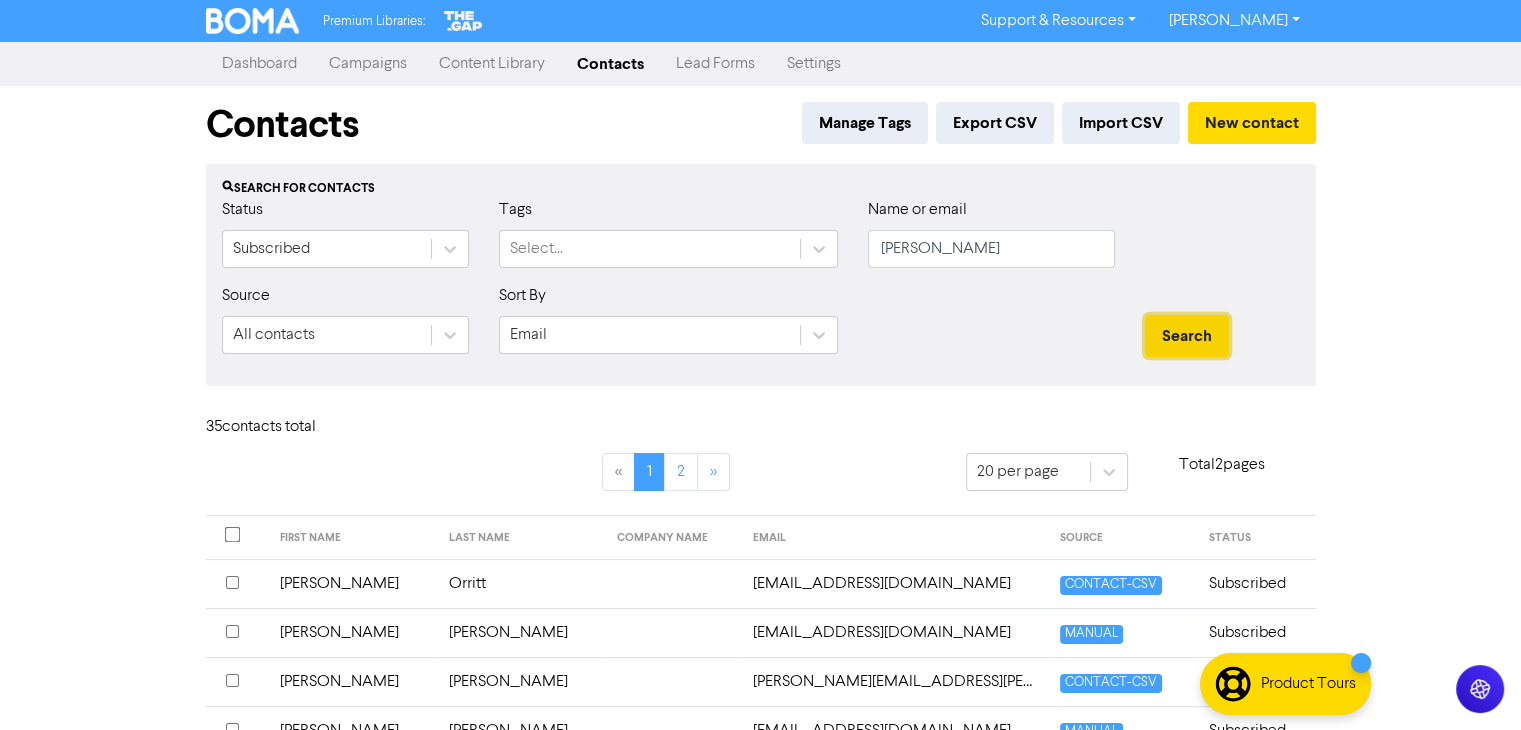 click on "Search" at bounding box center [1187, 336] 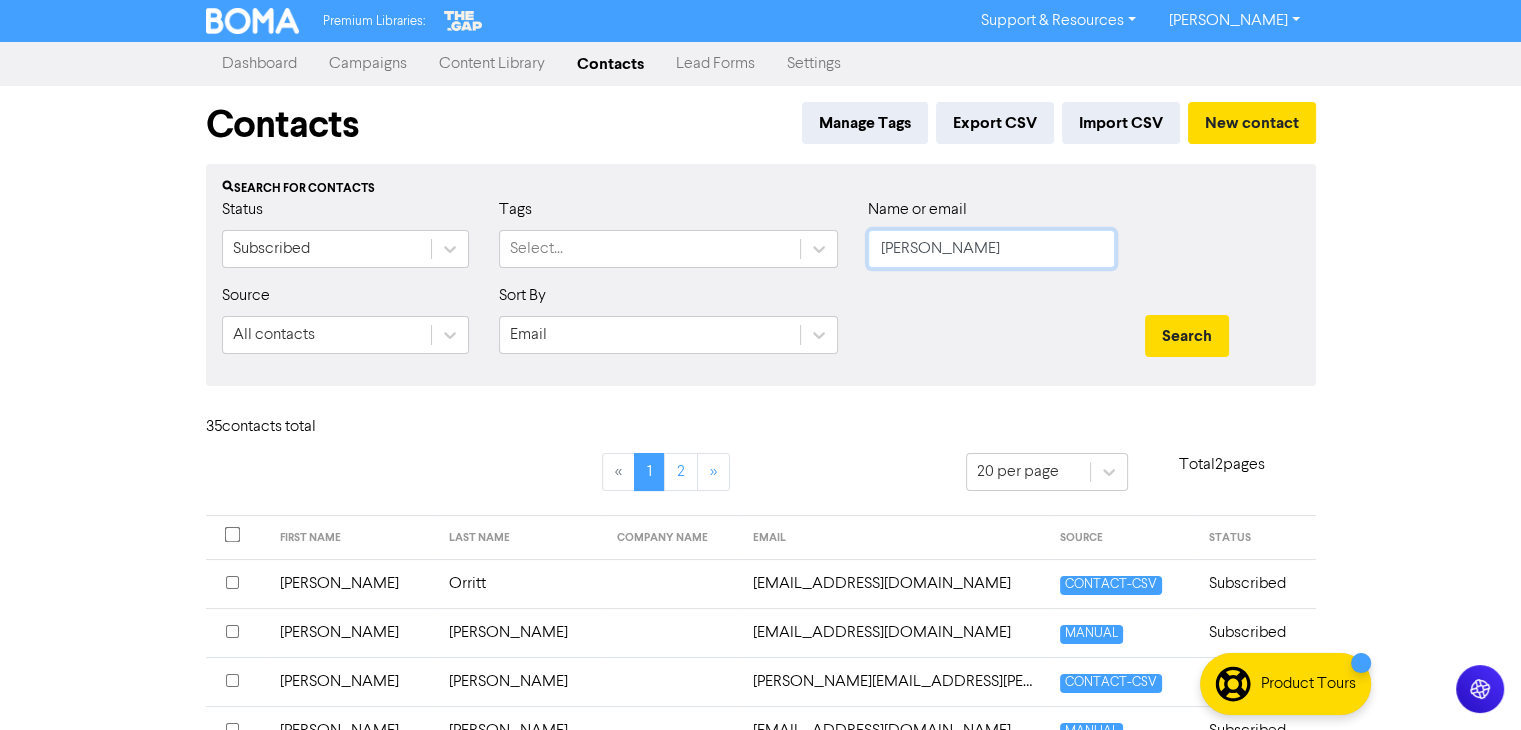 drag, startPoint x: 964, startPoint y: 245, endPoint x: 849, endPoint y: 256, distance: 115.52489 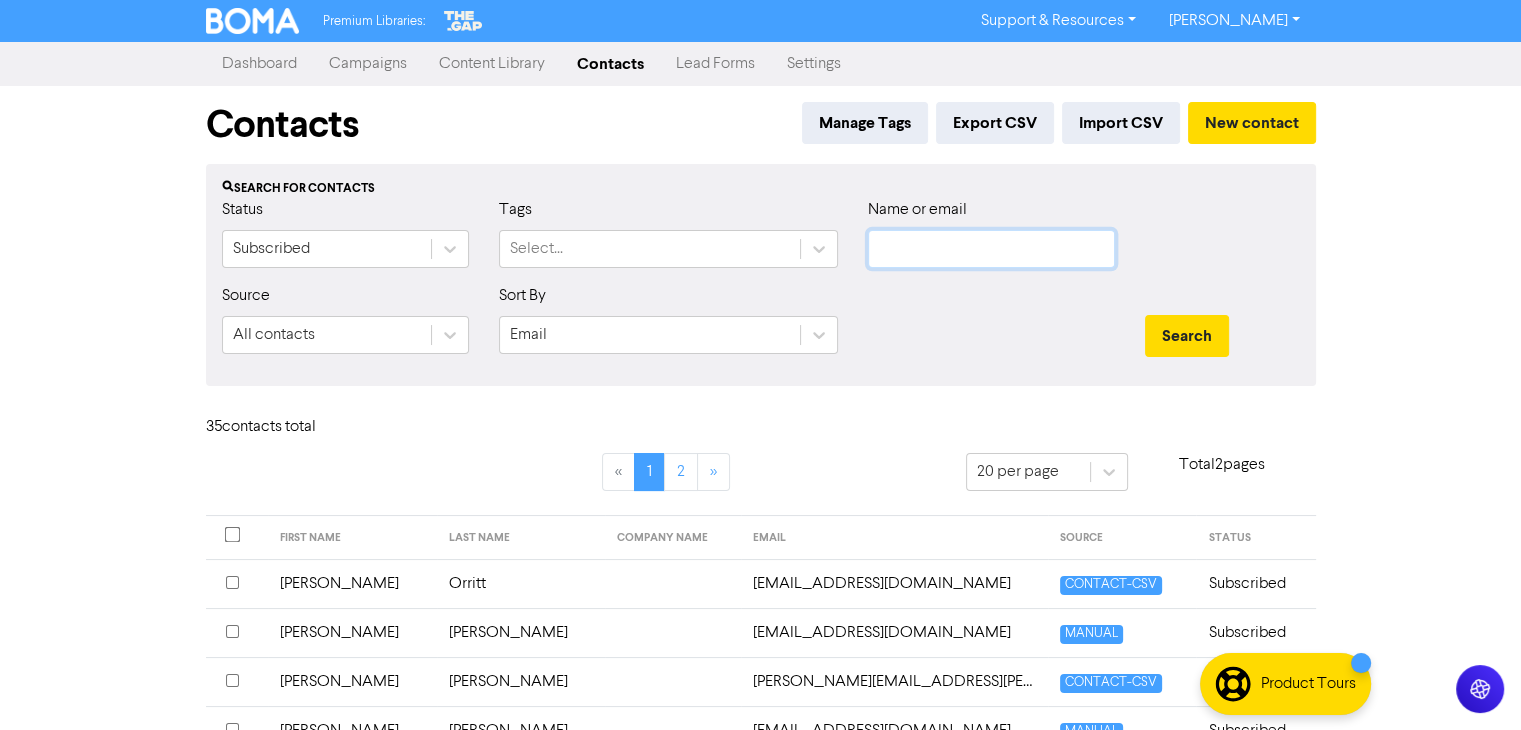 paste on "[EMAIL_ADDRESS][DOMAIN_NAME]" 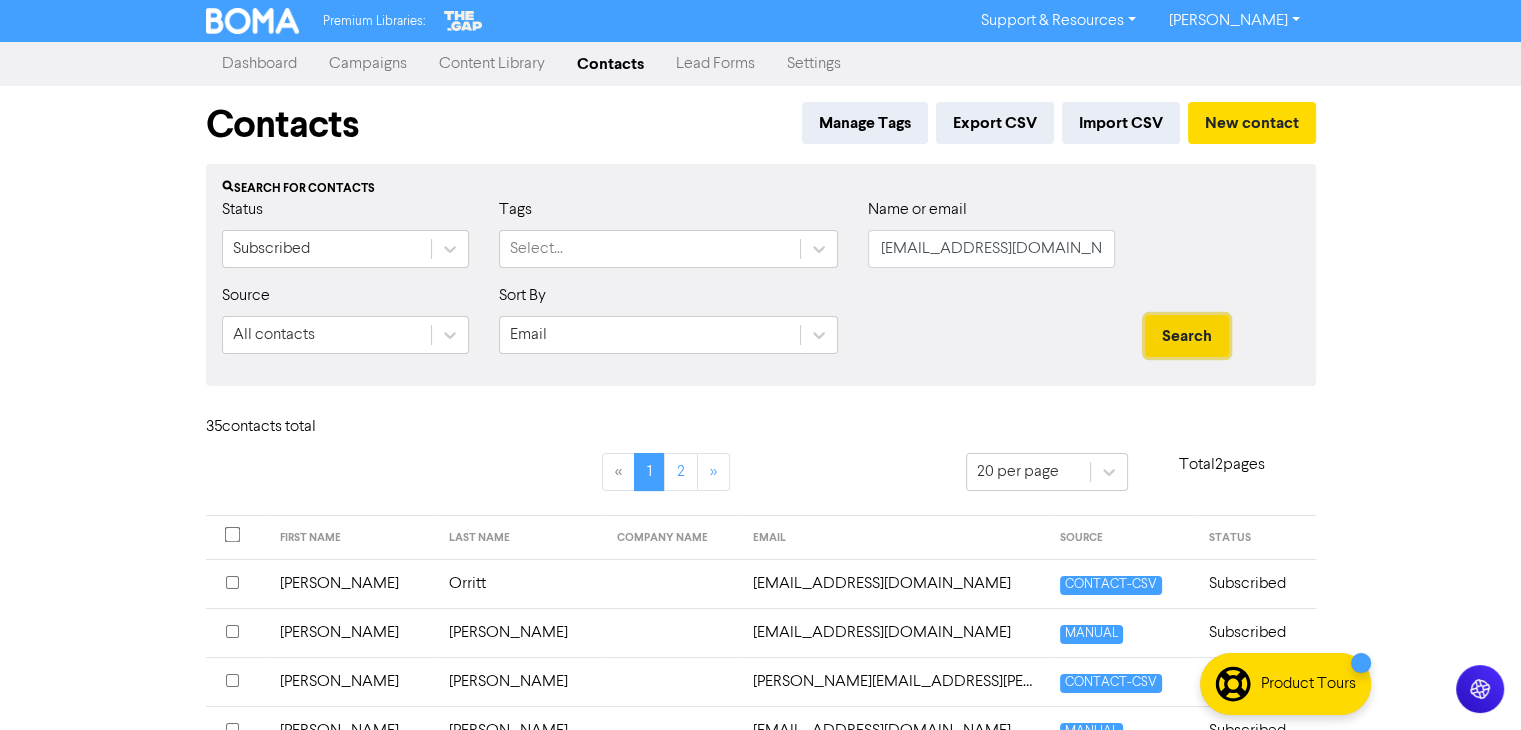 click on "Search" at bounding box center [1187, 336] 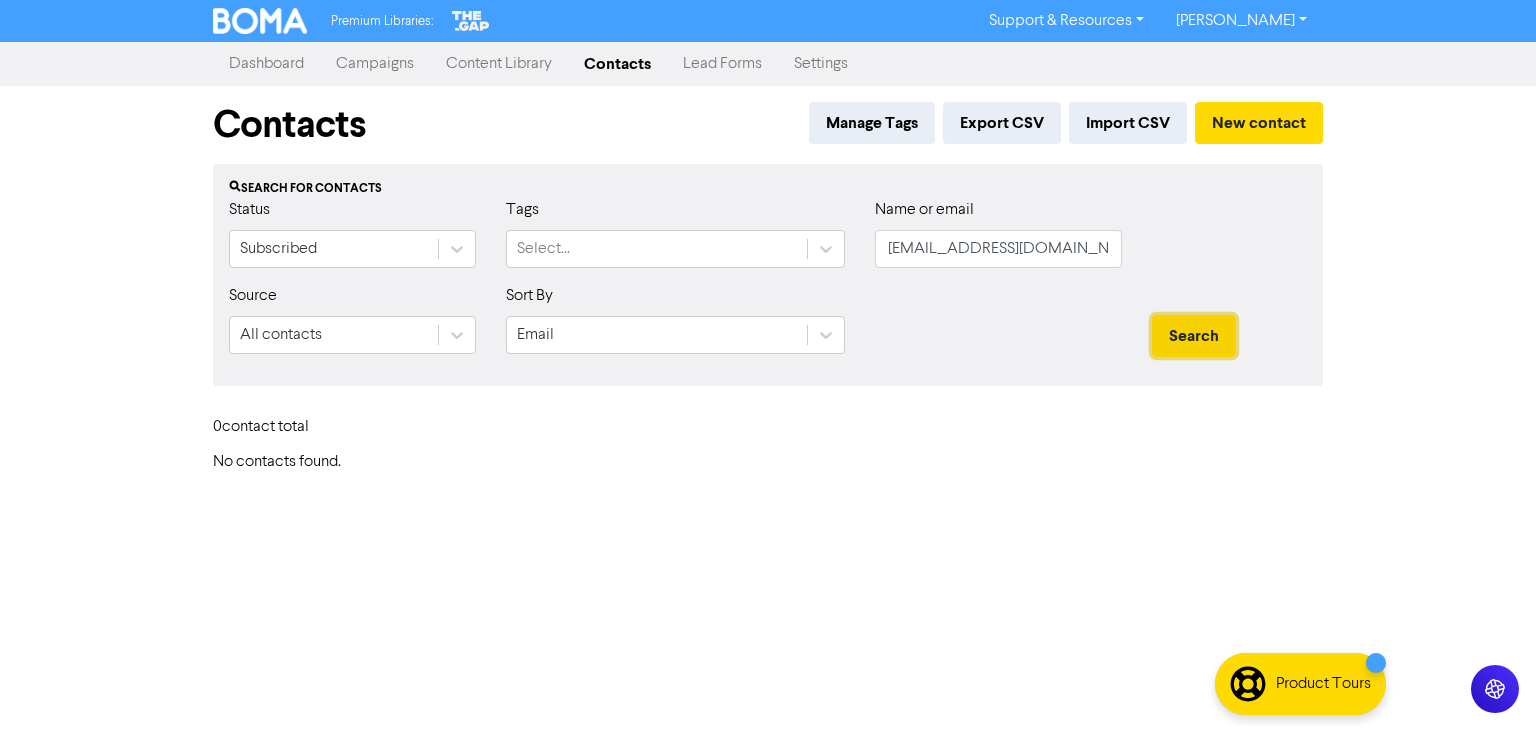 click on "Search" at bounding box center [1194, 336] 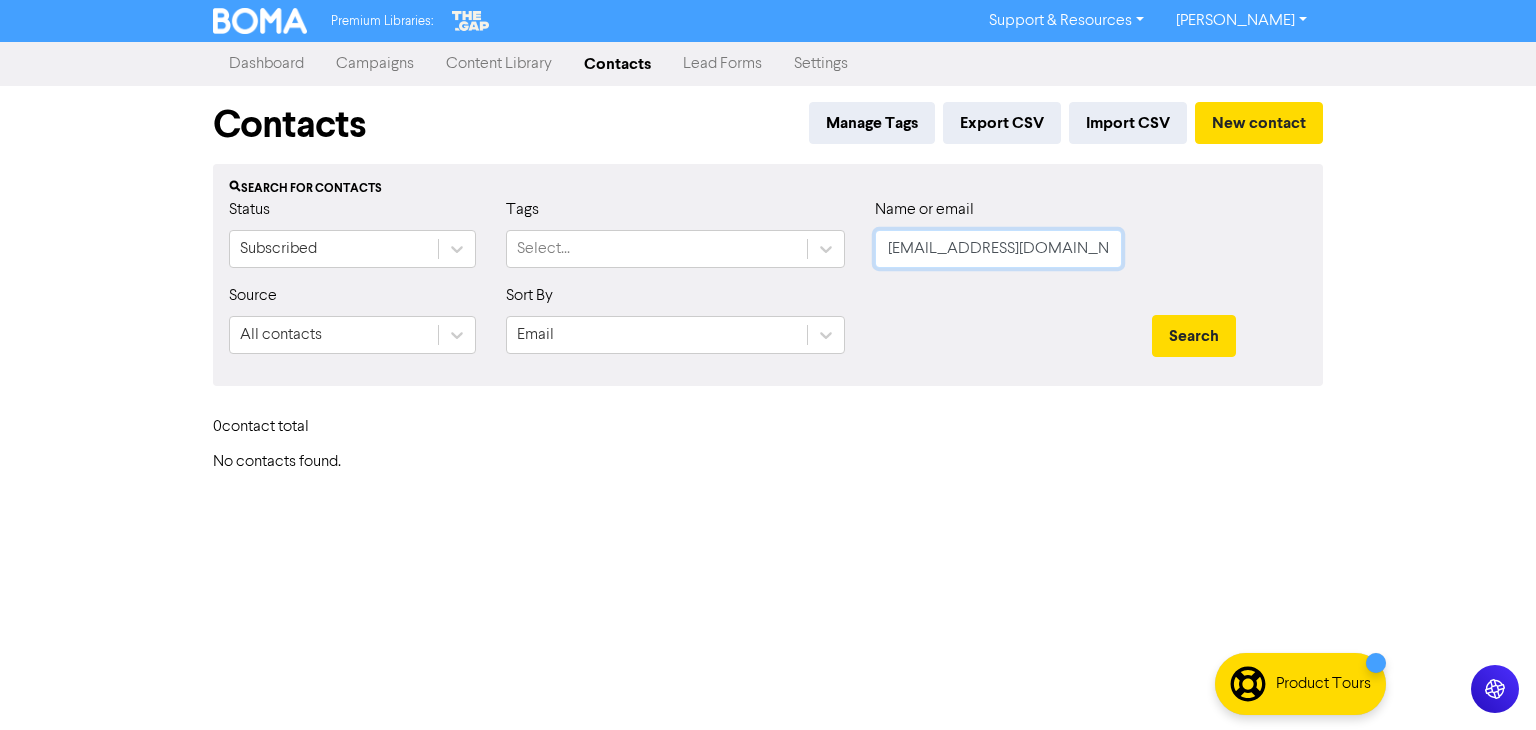 click on "[EMAIL_ADDRESS][DOMAIN_NAME]" 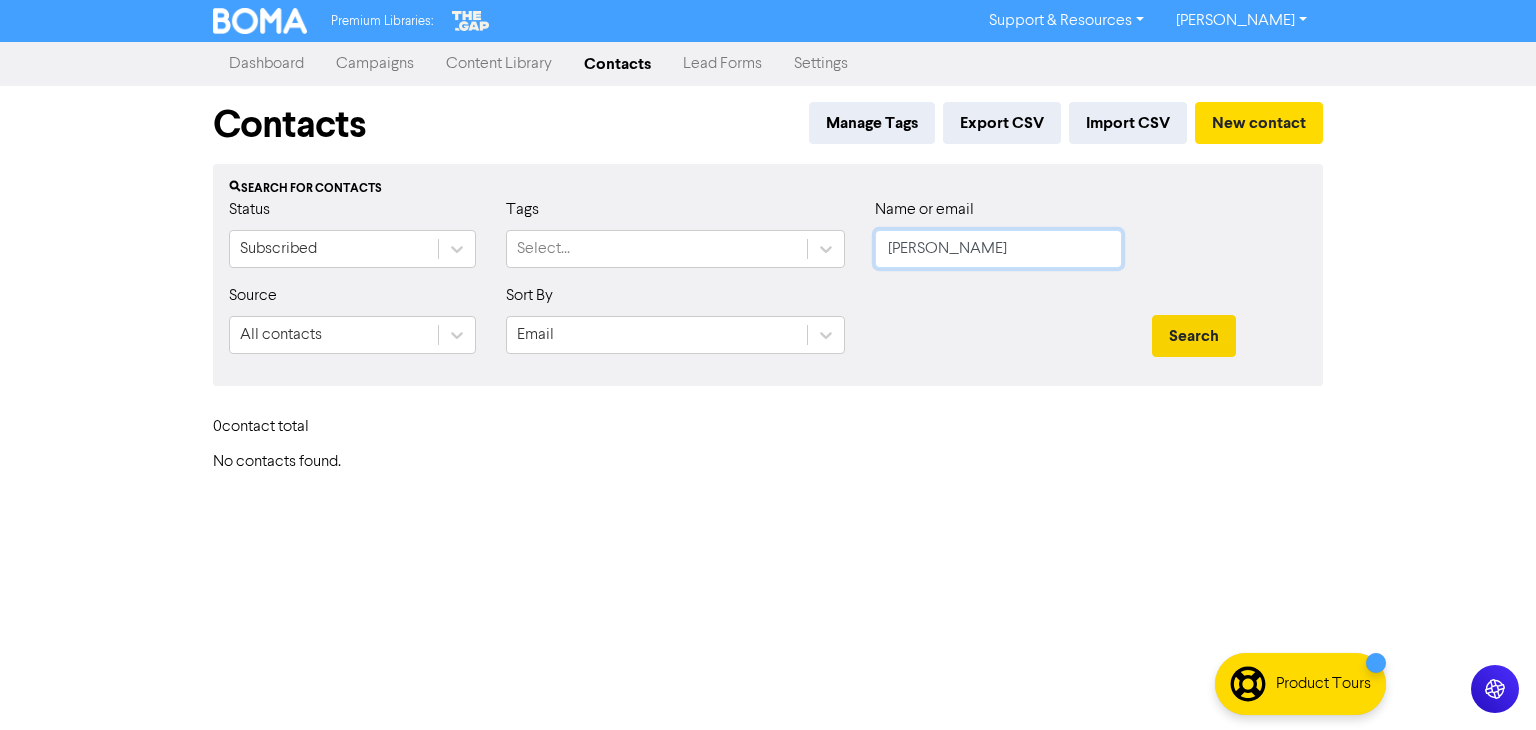 type on "[PERSON_NAME]" 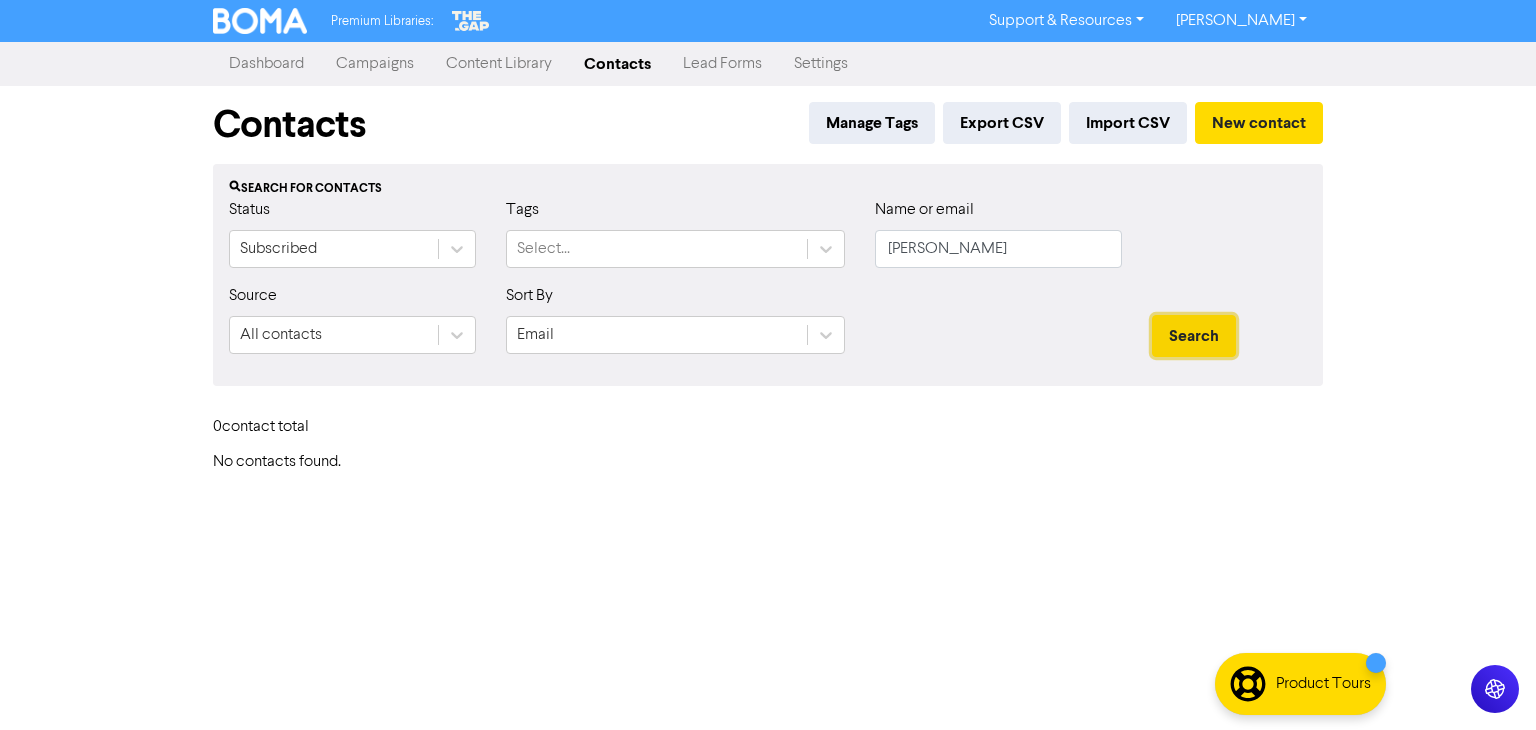 click on "Search" at bounding box center [1194, 336] 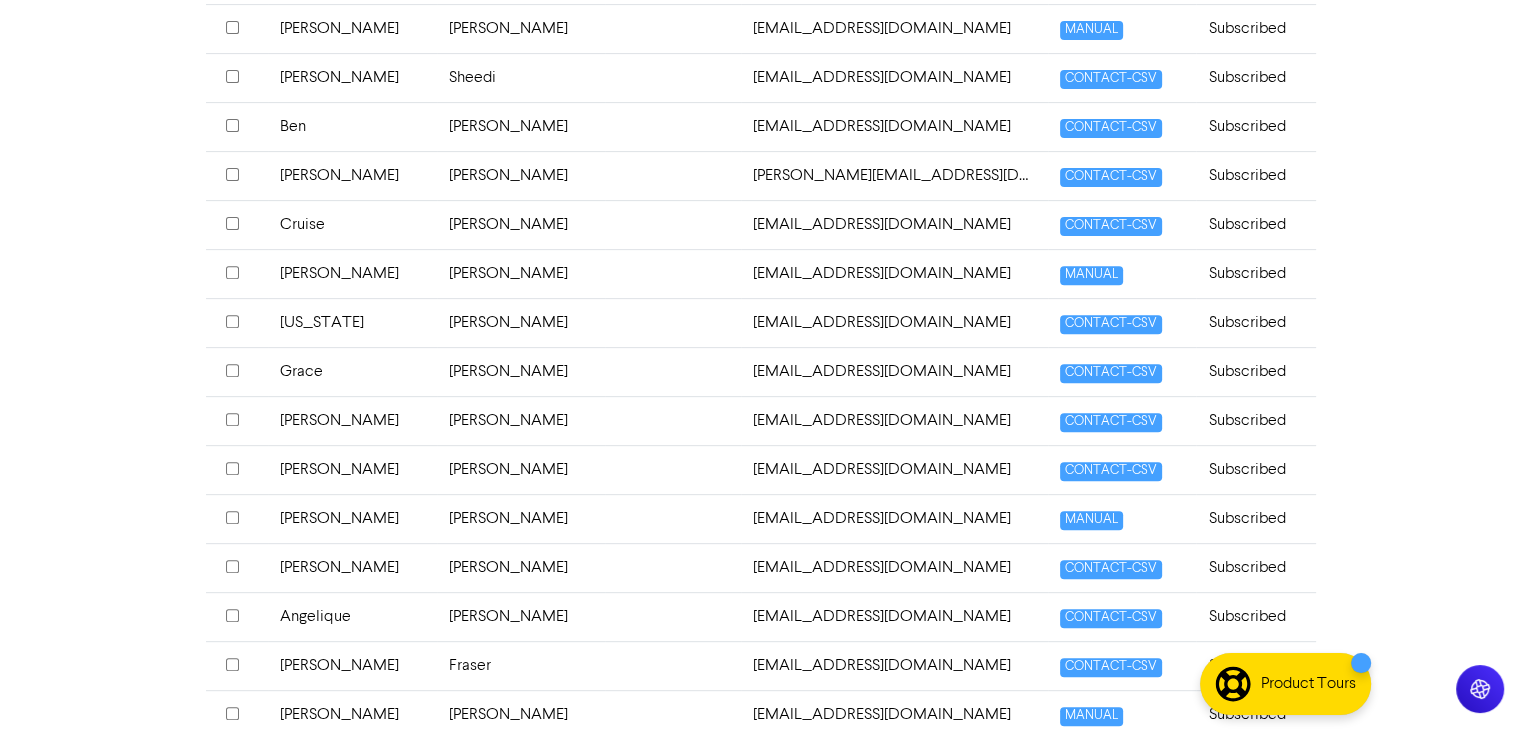 scroll, scrollTop: 800, scrollLeft: 0, axis: vertical 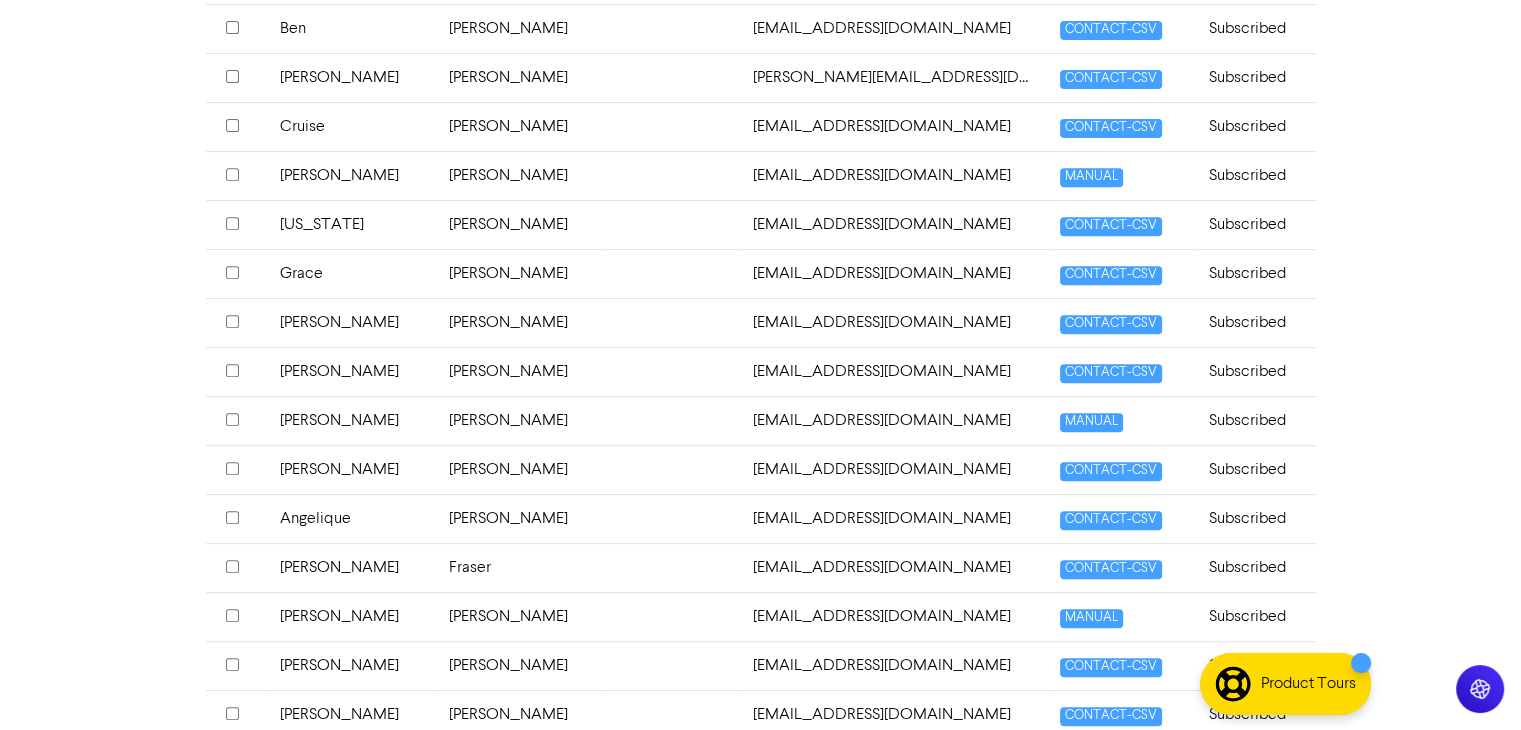 click on "[PERSON_NAME]" at bounding box center [352, 420] 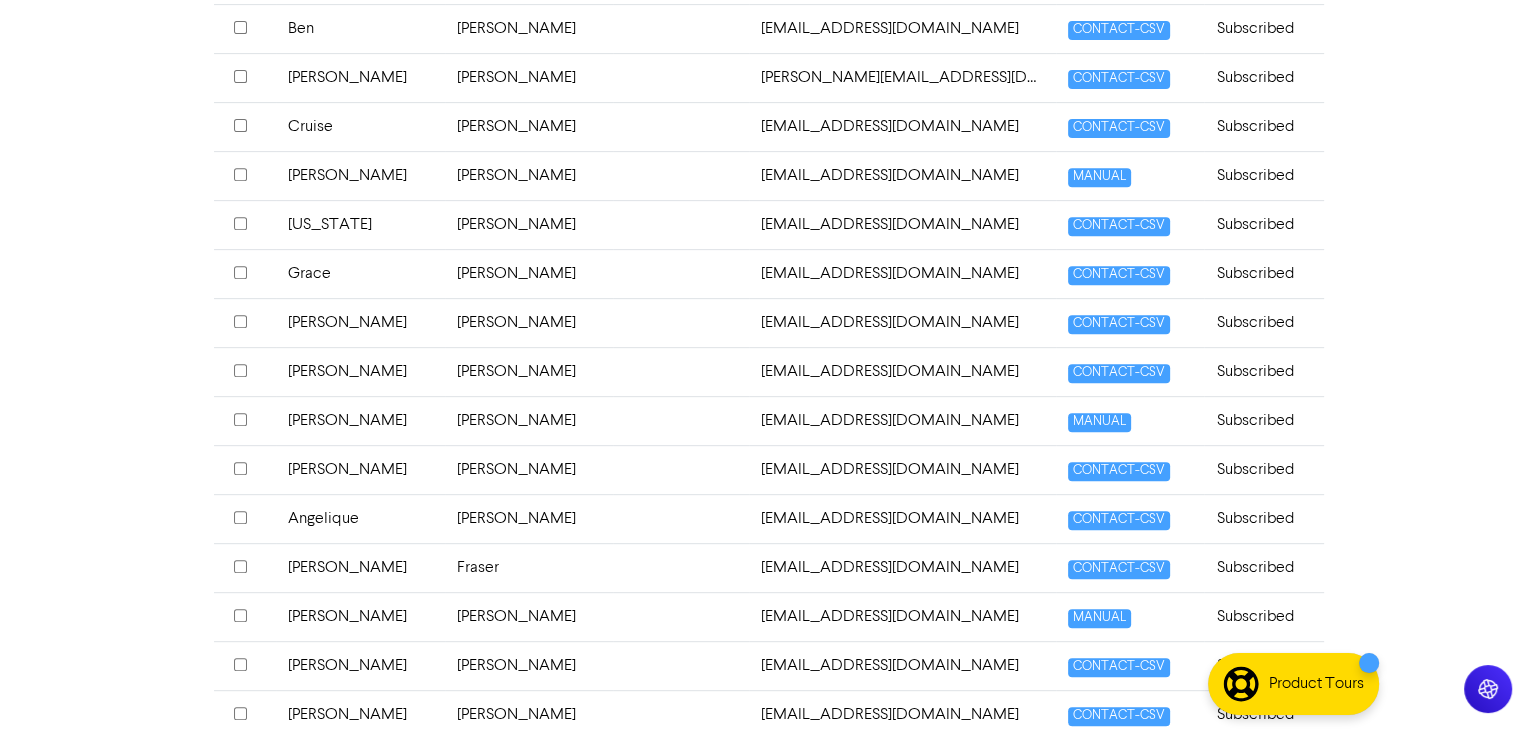 scroll, scrollTop: 0, scrollLeft: 0, axis: both 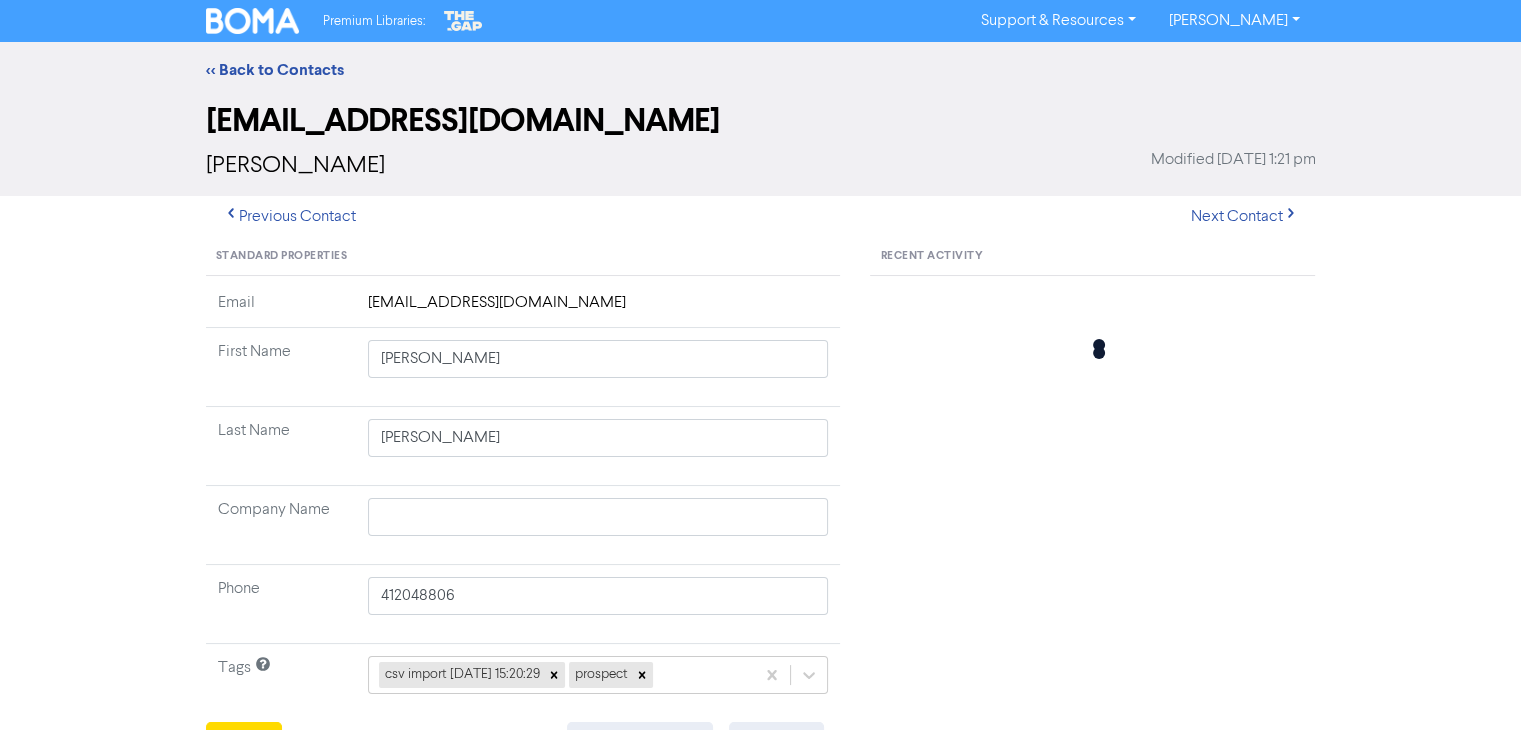 type 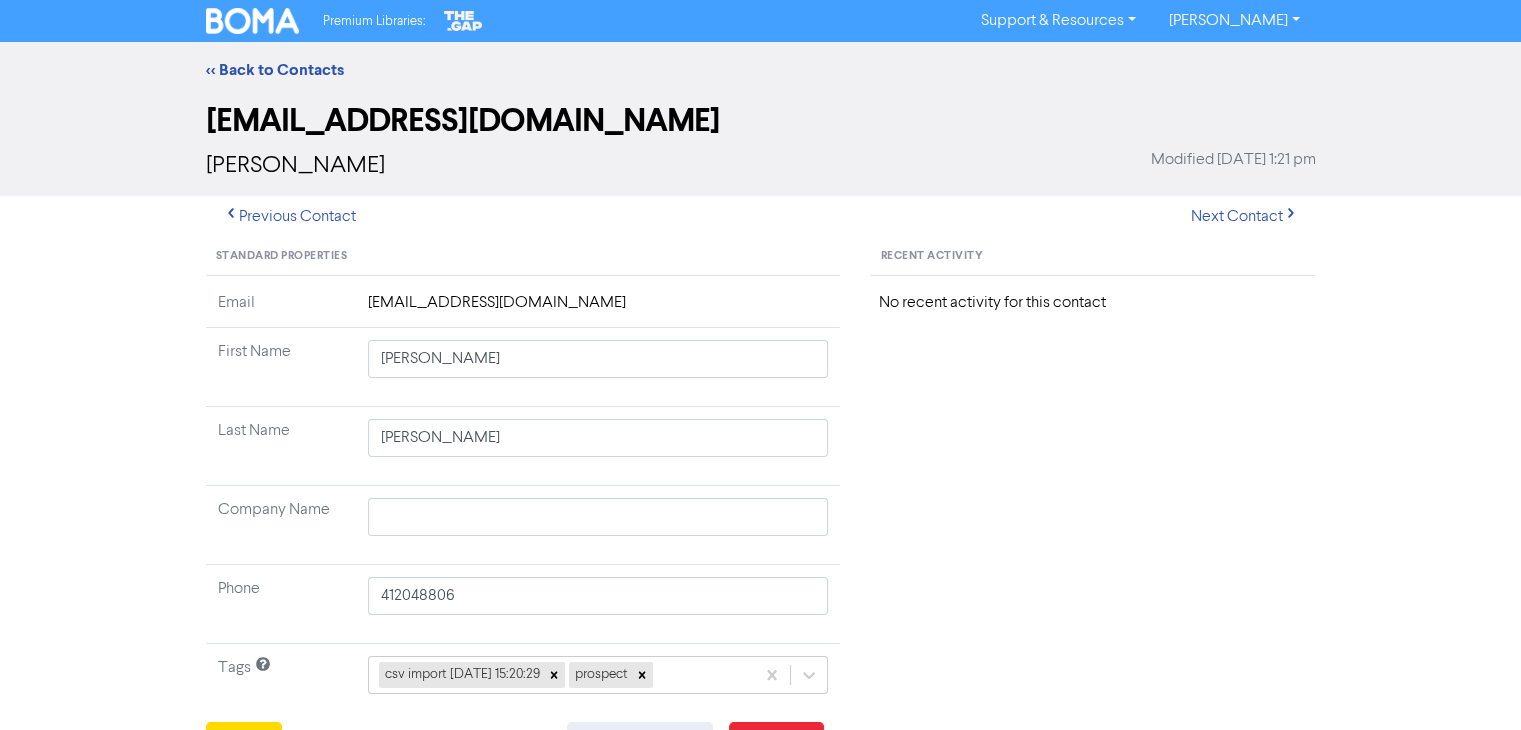 type on "[PERSON_NAME]" 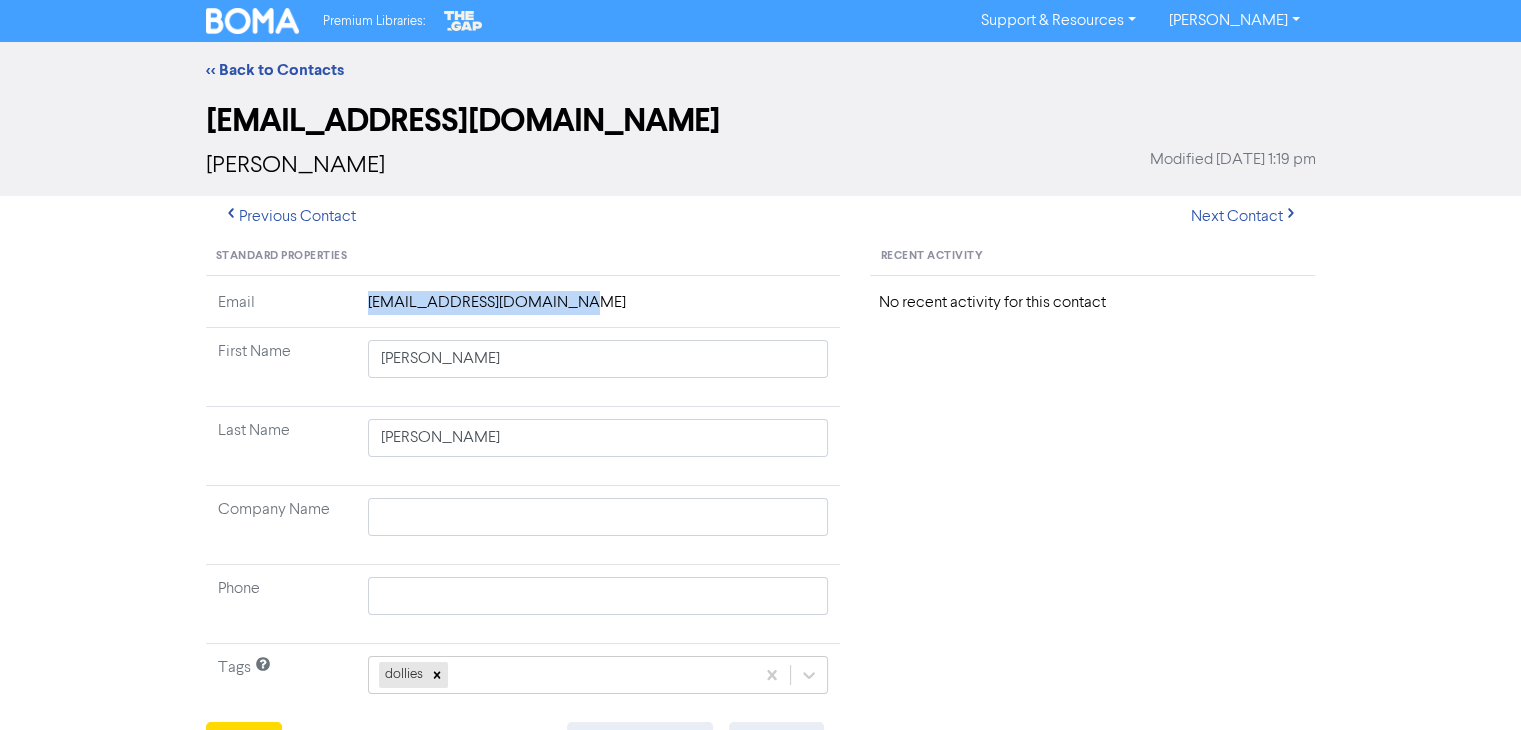 drag, startPoint x: 361, startPoint y: 300, endPoint x: 584, endPoint y: 297, distance: 223.02017 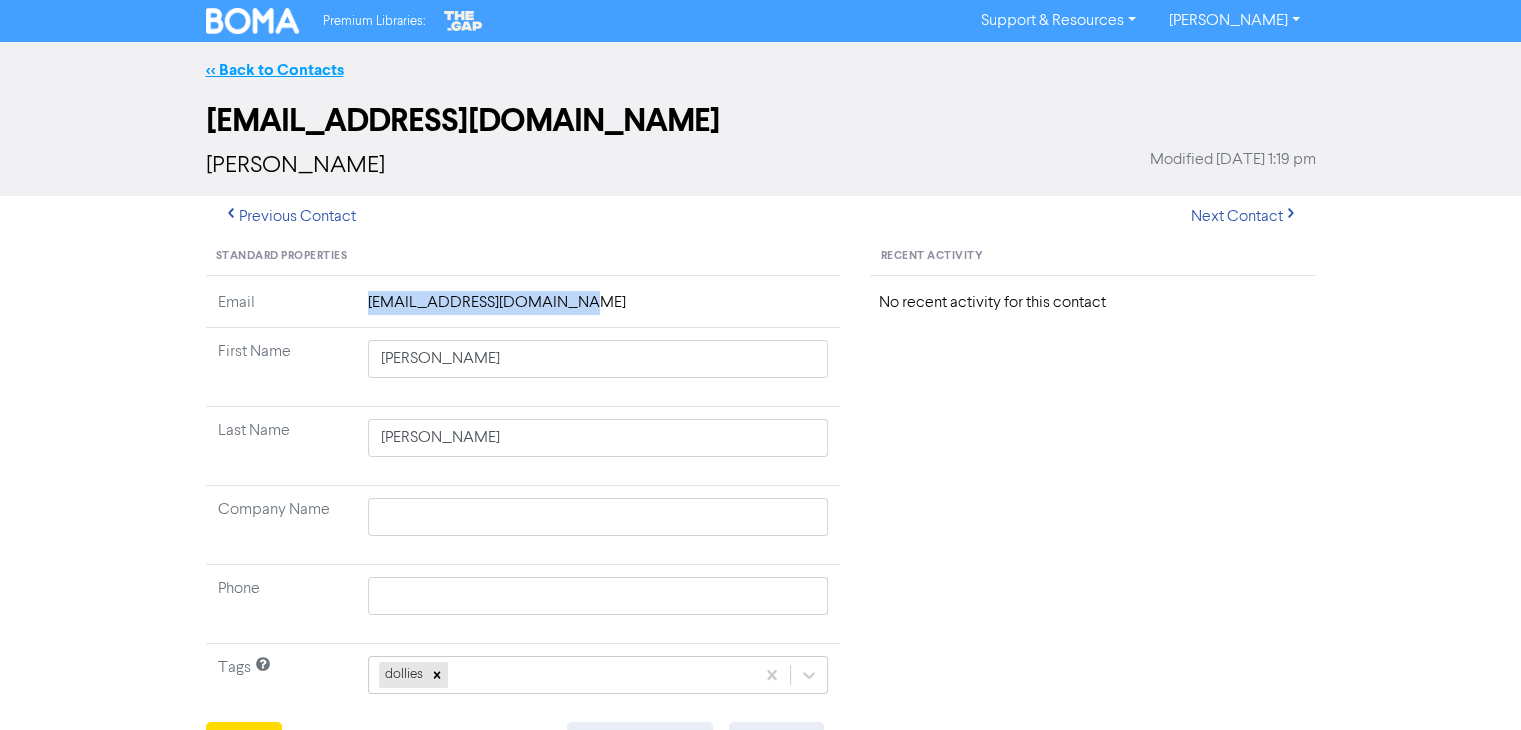 click on "<< Back to Contacts" at bounding box center (275, 70) 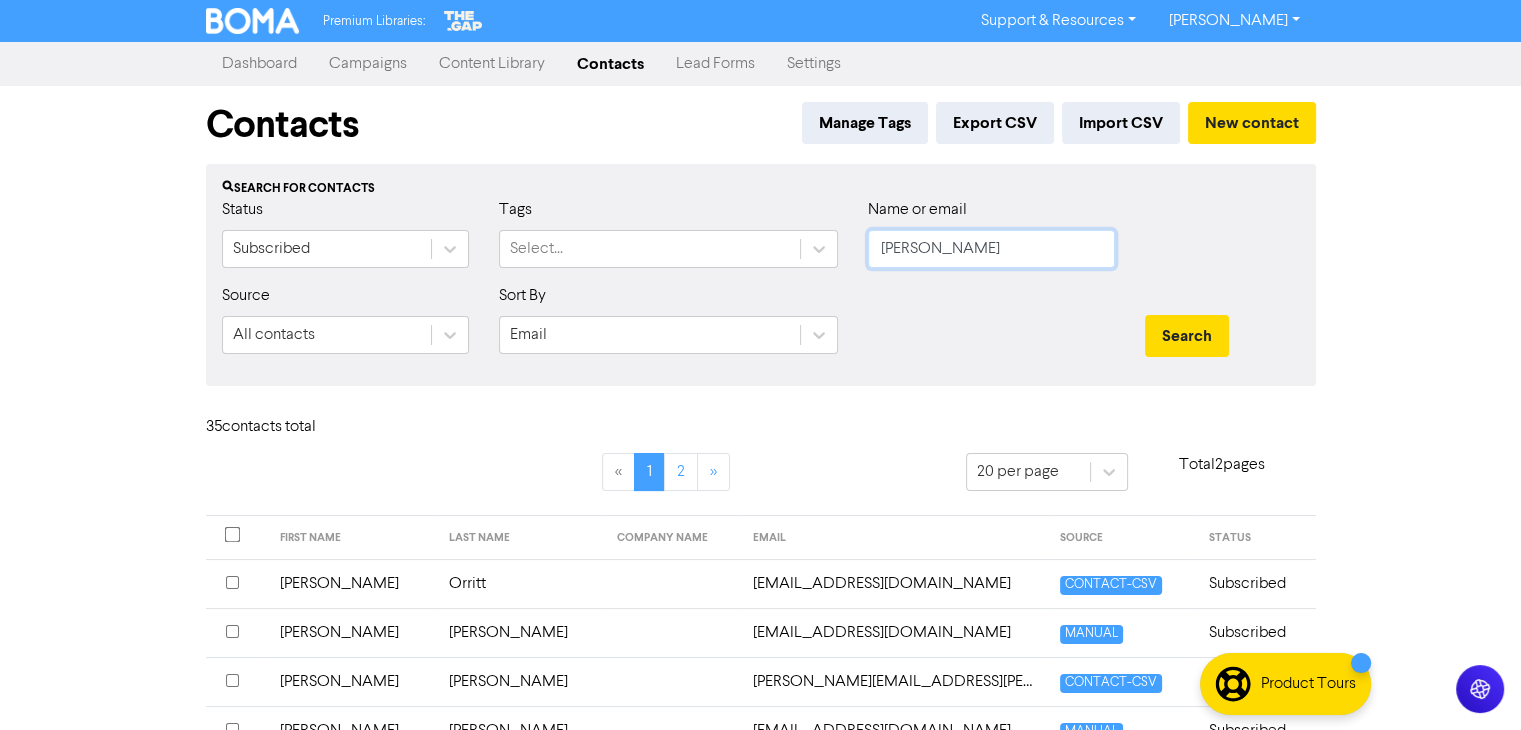click on "Status Subscribed Tags Select... Name or email [PERSON_NAME]" at bounding box center [761, 241] 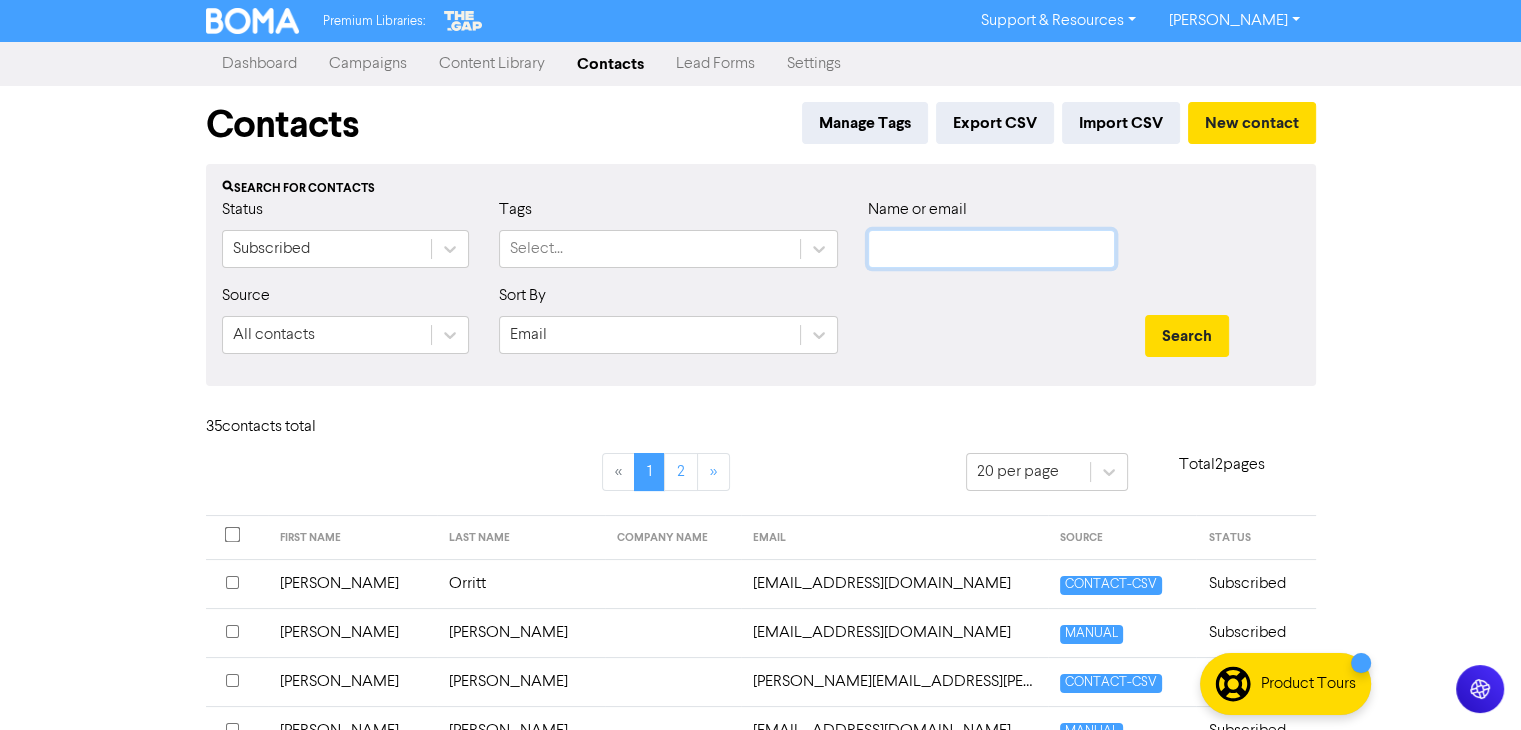 paste on "[EMAIL_ADDRESS][DOMAIN_NAME]" 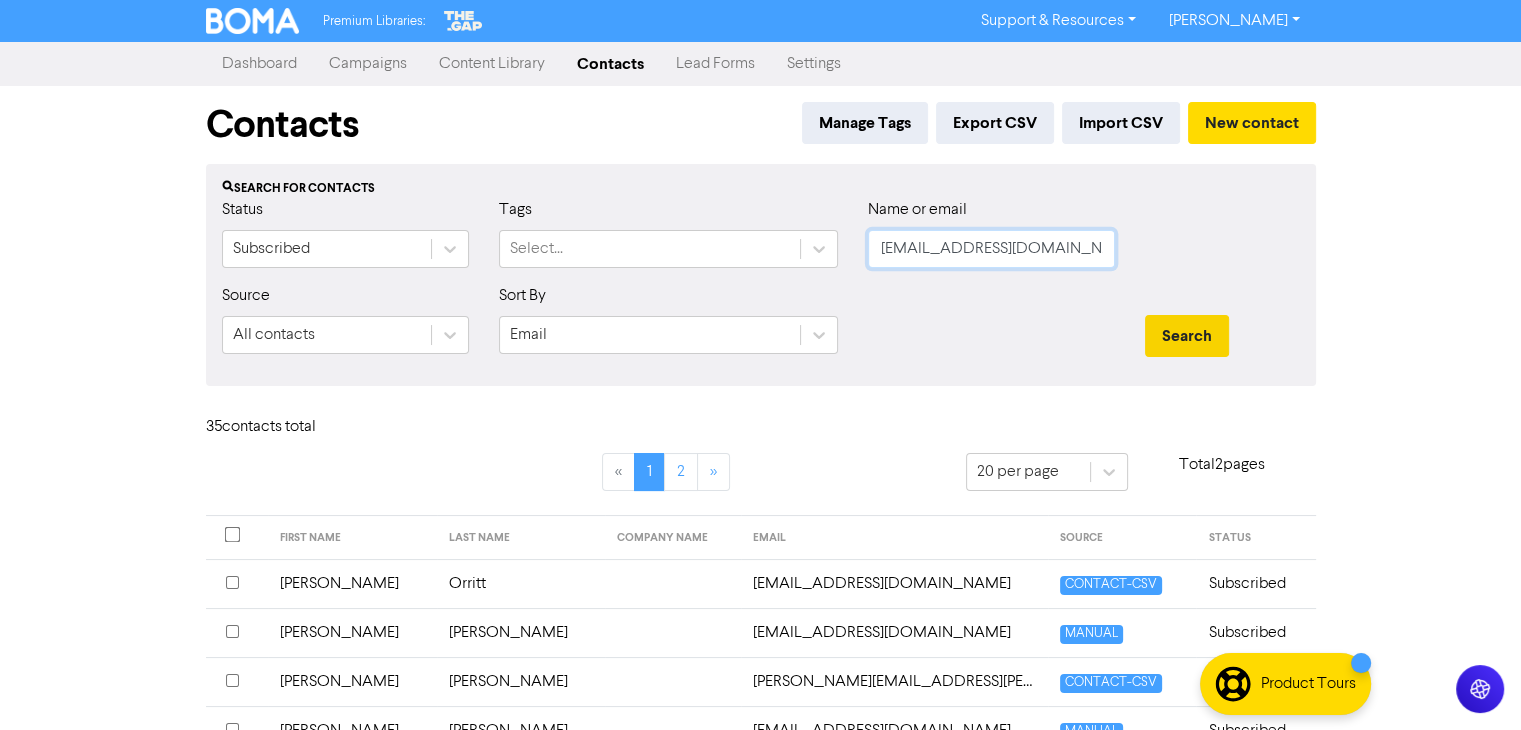 type on "[EMAIL_ADDRESS][DOMAIN_NAME]" 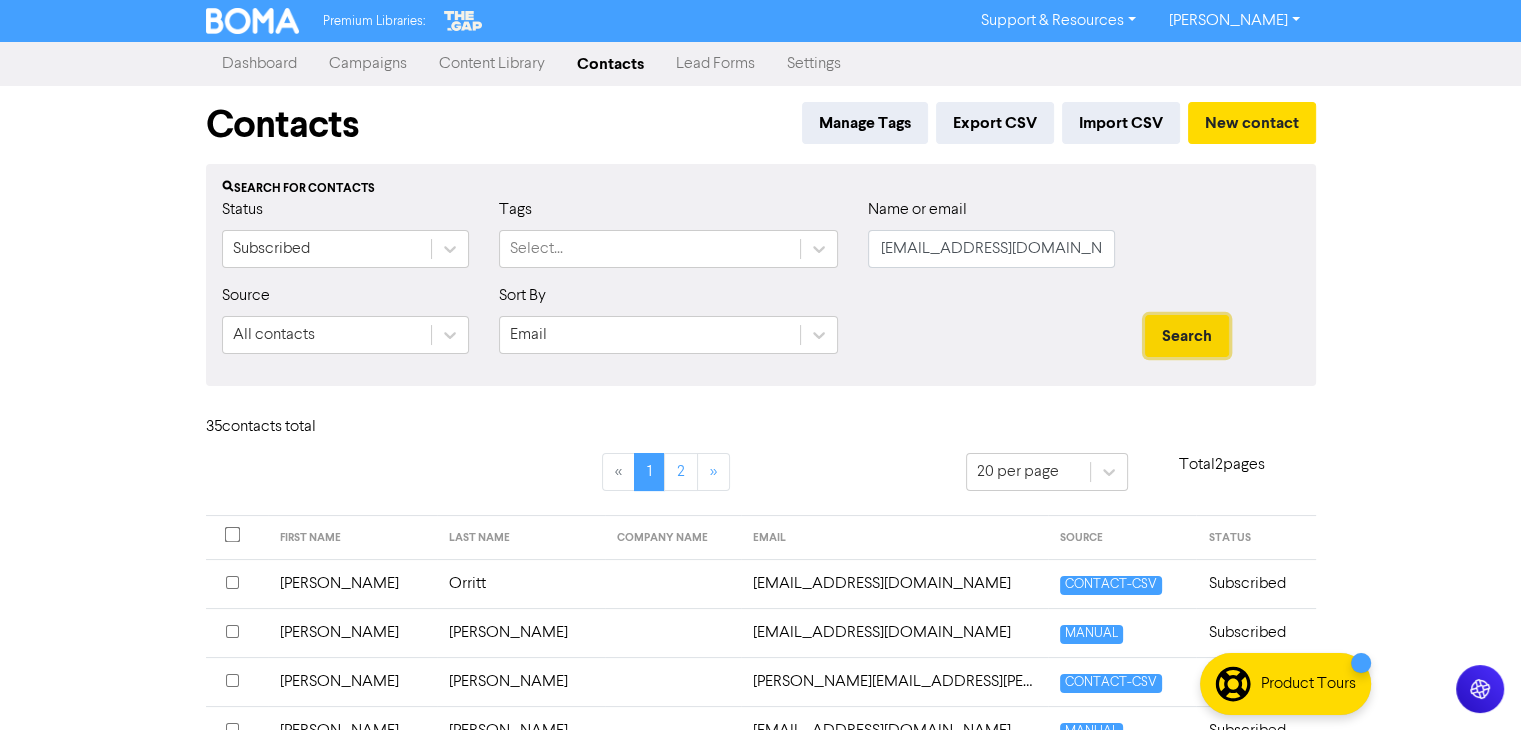 click on "Search" at bounding box center (1187, 336) 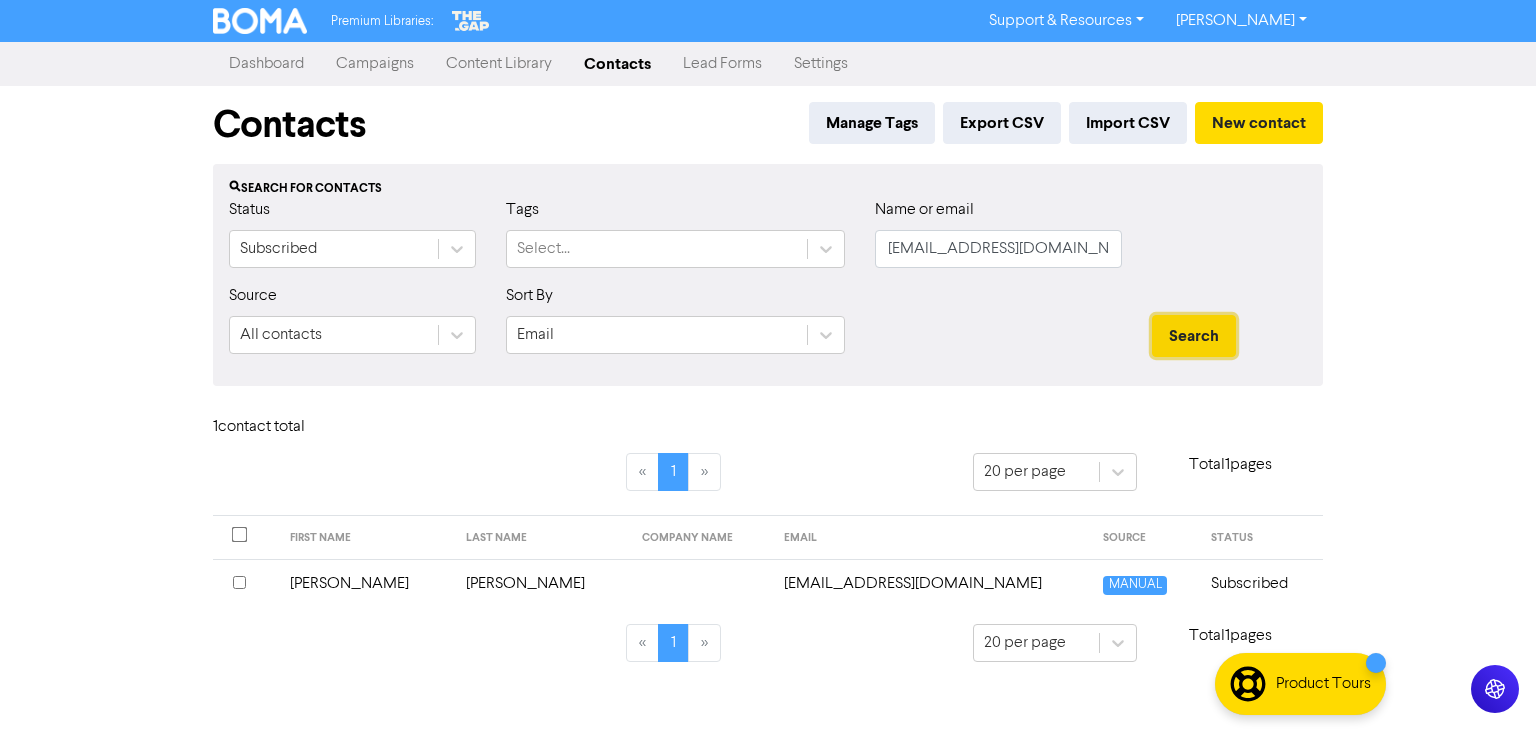 click on "Search" at bounding box center [1194, 336] 